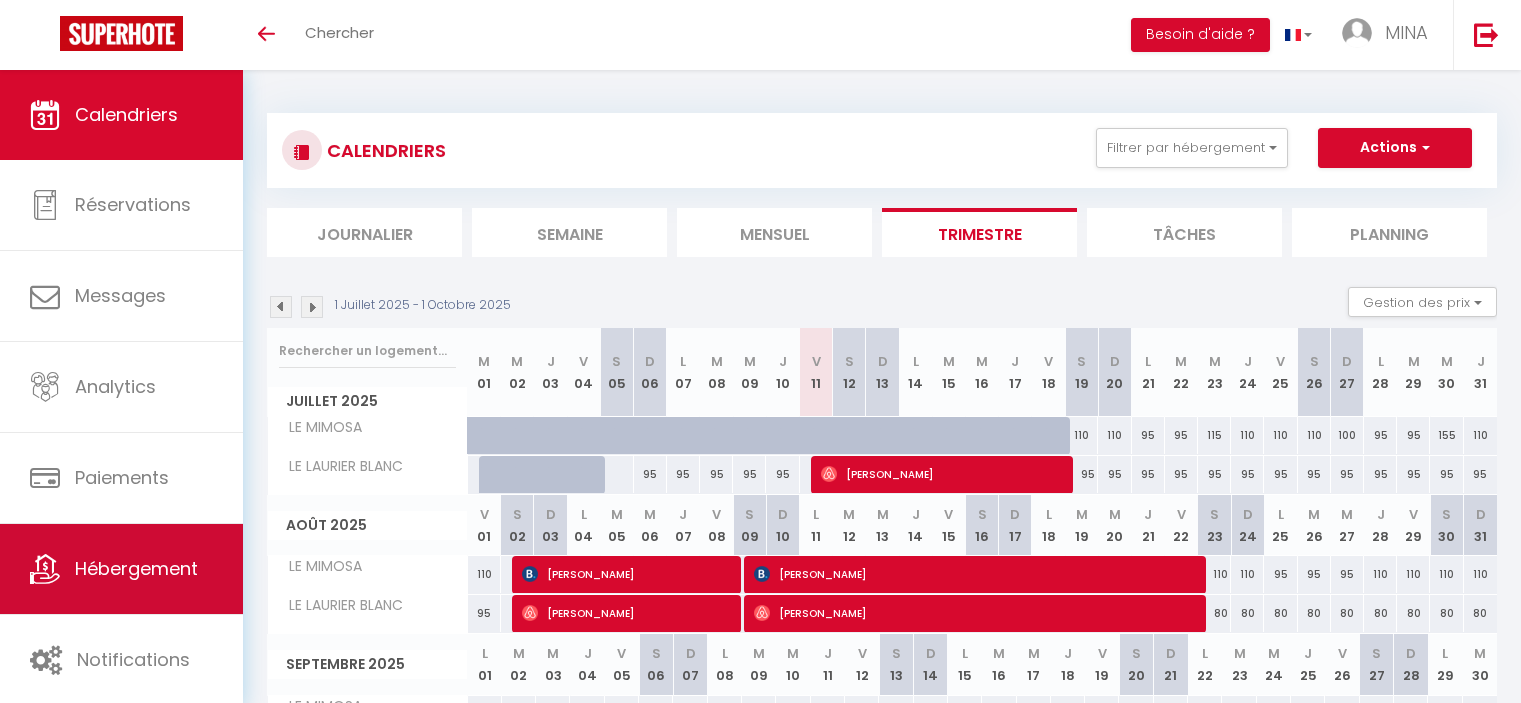 scroll, scrollTop: 0, scrollLeft: 0, axis: both 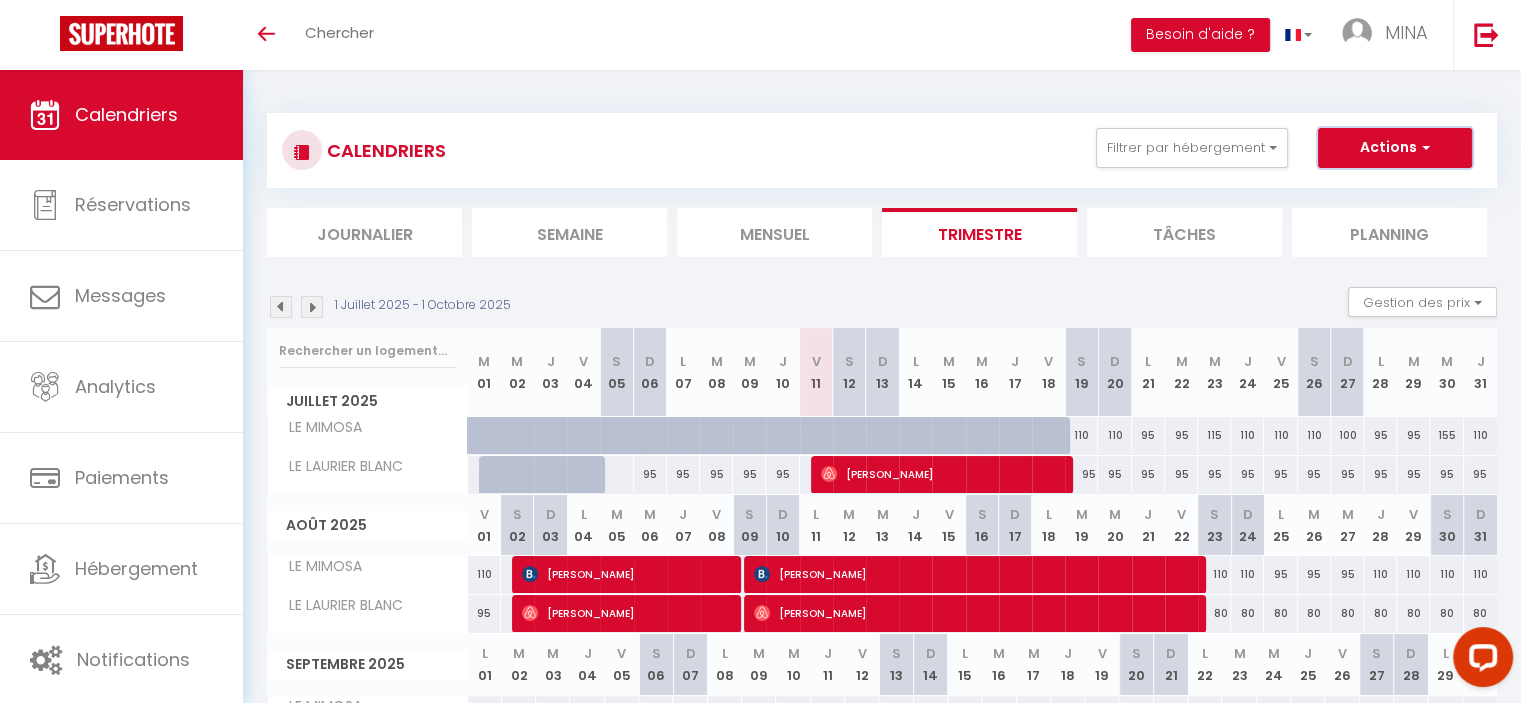 click on "Actions" at bounding box center [1395, 148] 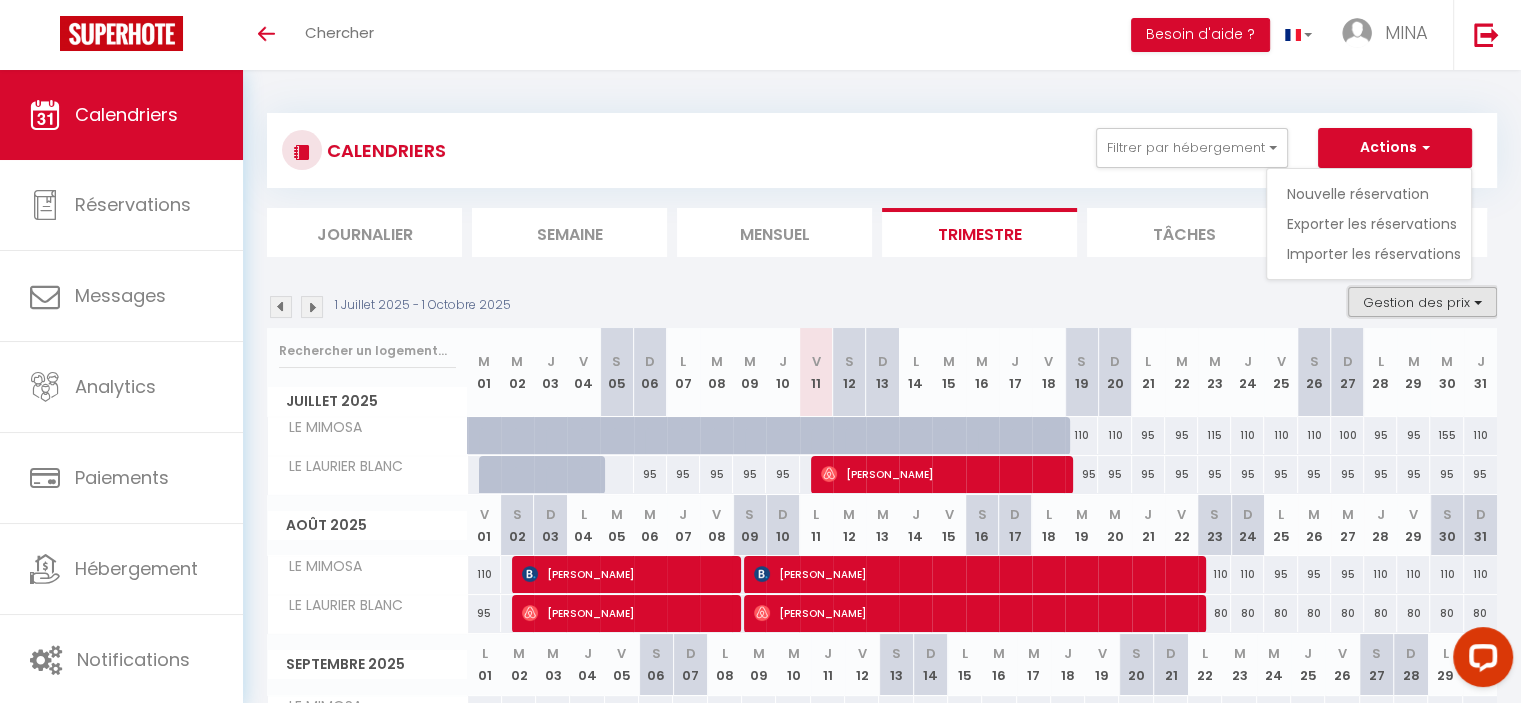 click on "Gestion des prix" at bounding box center [1422, 302] 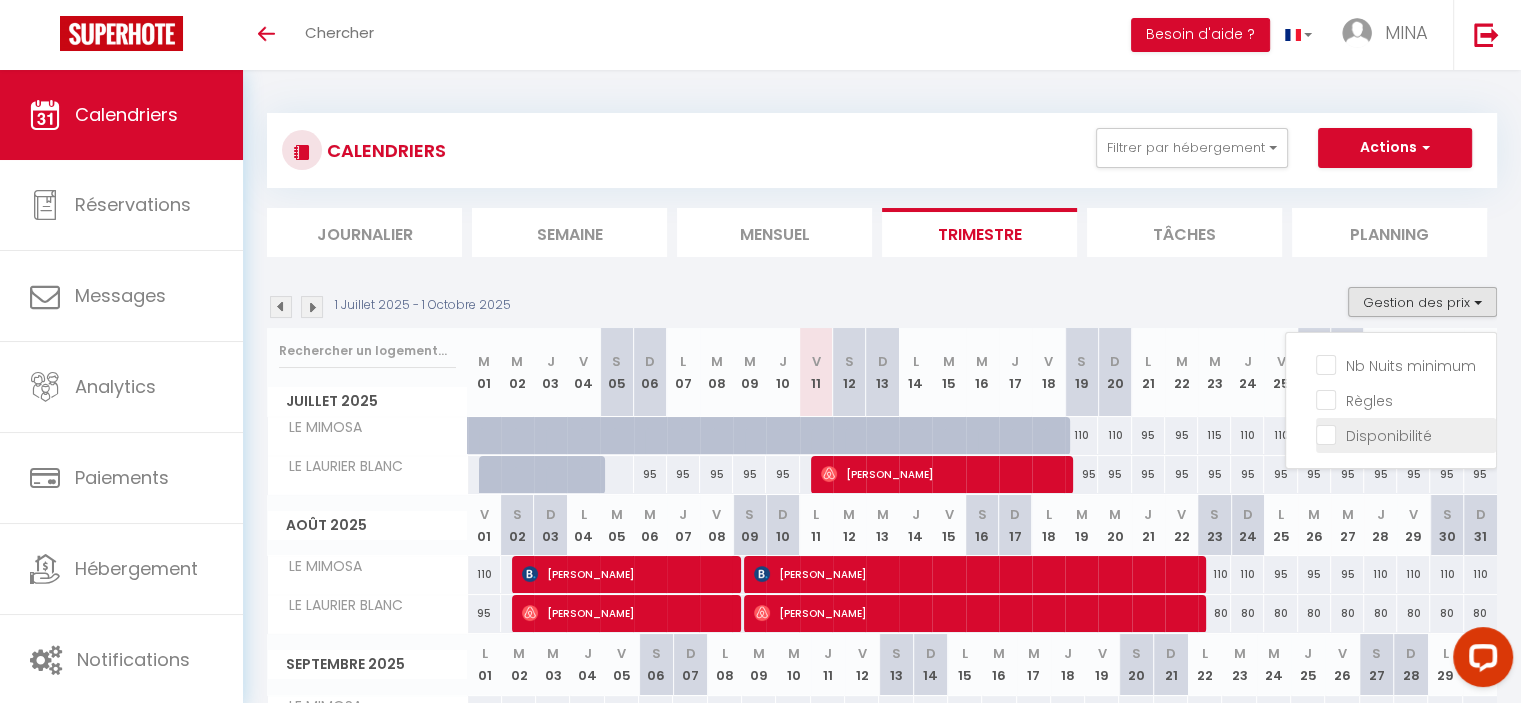 click on "Disponibilité" at bounding box center (1406, 434) 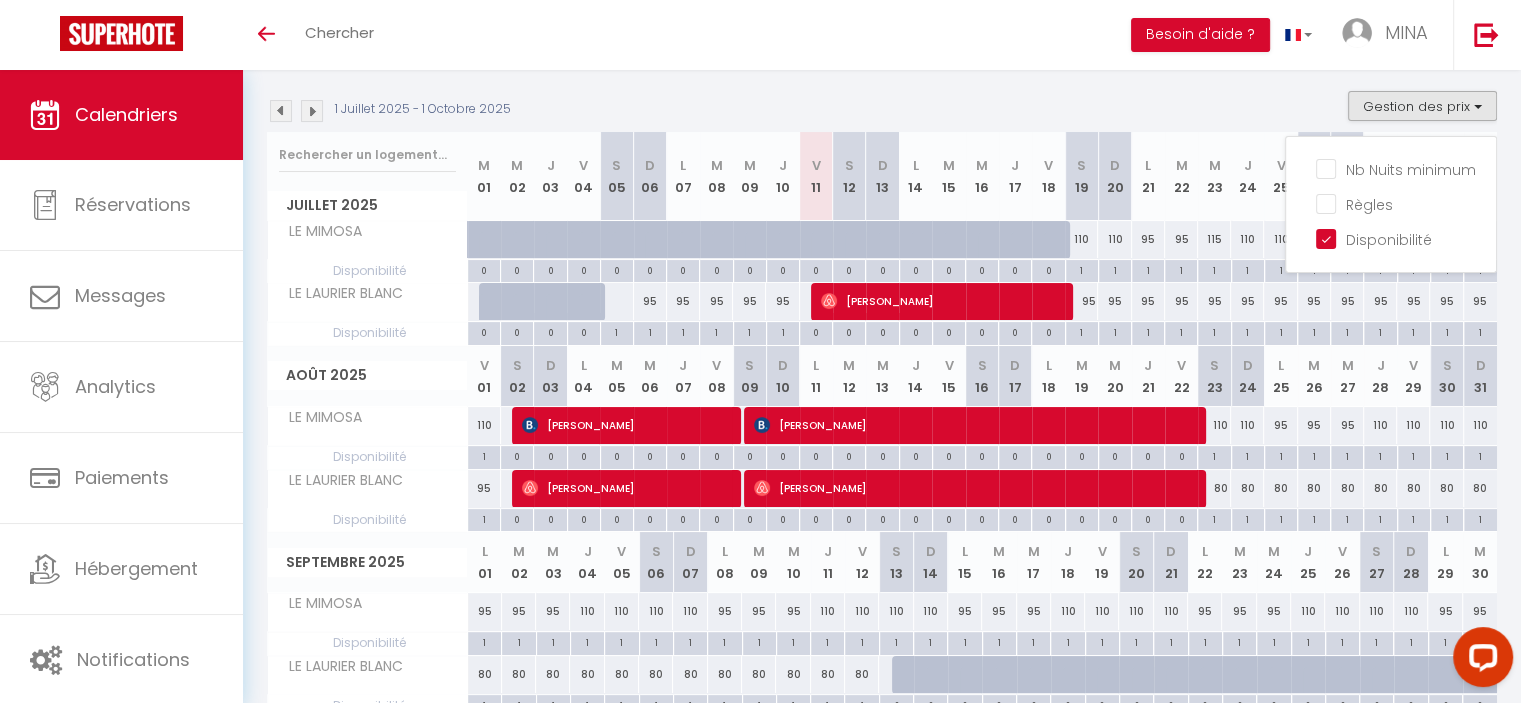 scroll, scrollTop: 200, scrollLeft: 0, axis: vertical 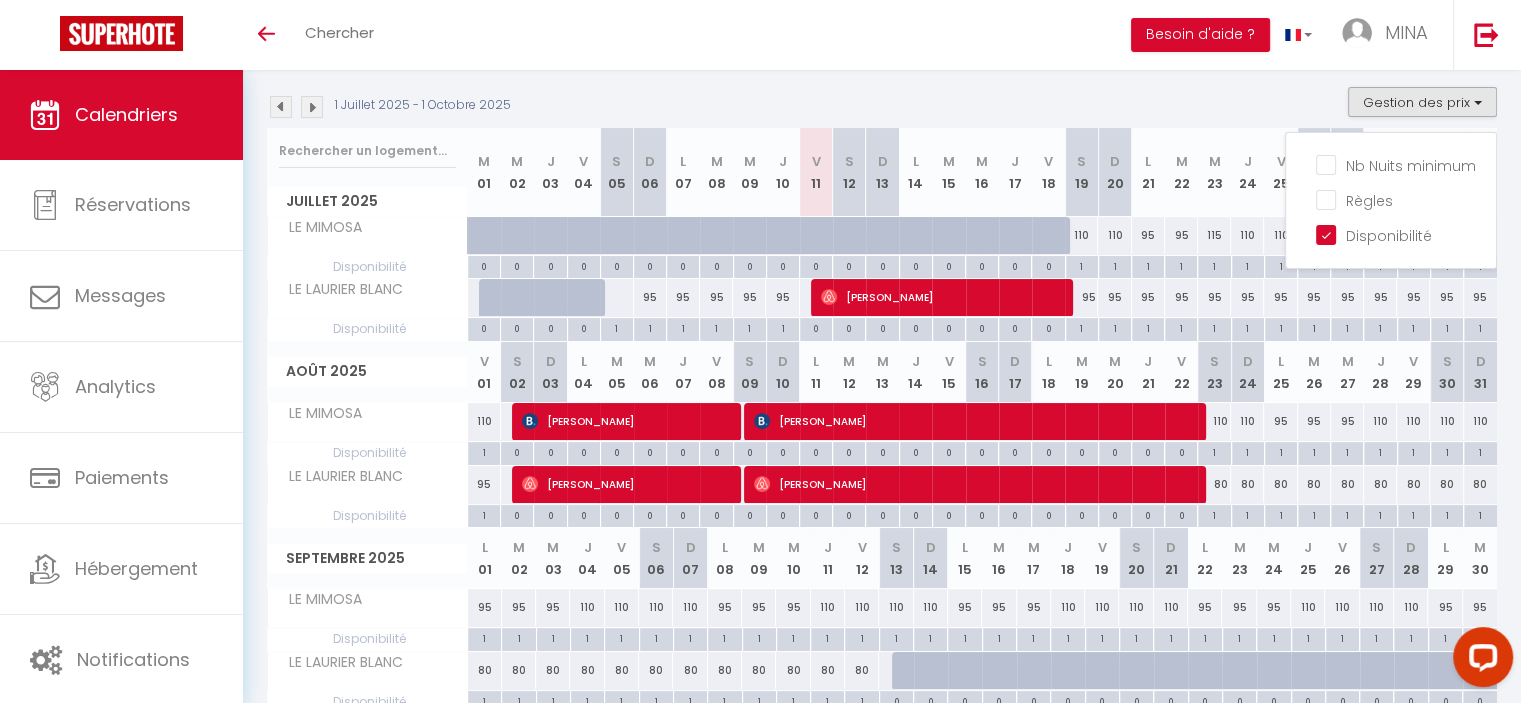 click on "110" at bounding box center (1214, 421) 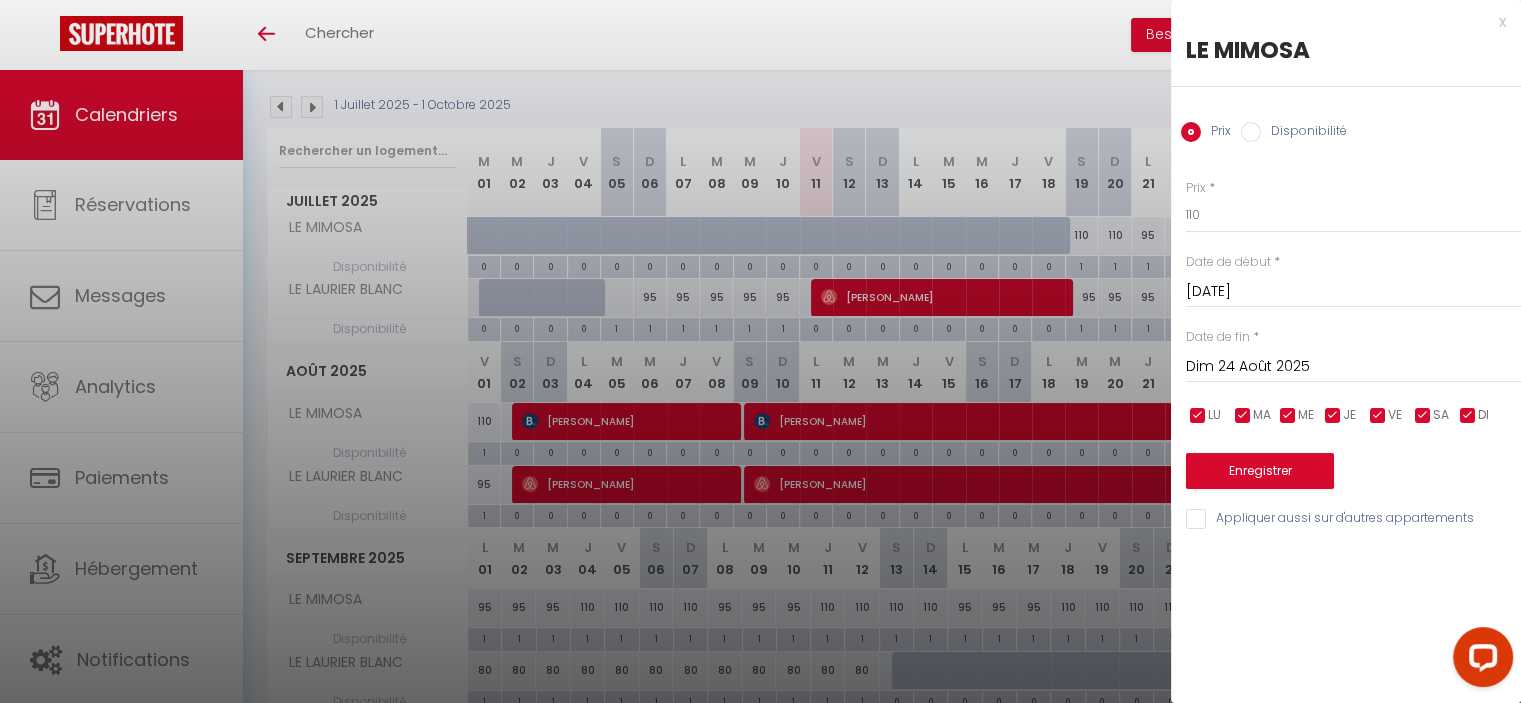click on "Disponibilité" at bounding box center [1251, 132] 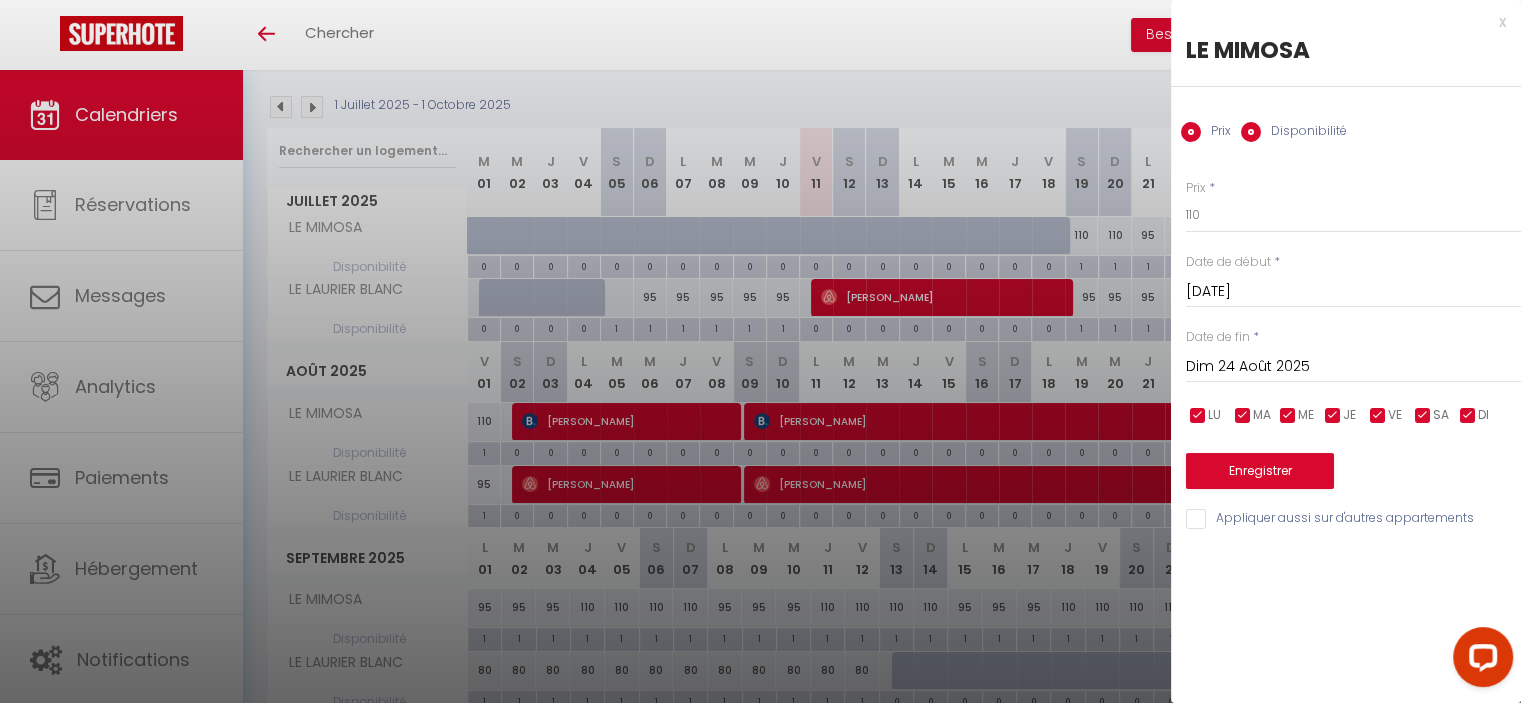 radio on "false" 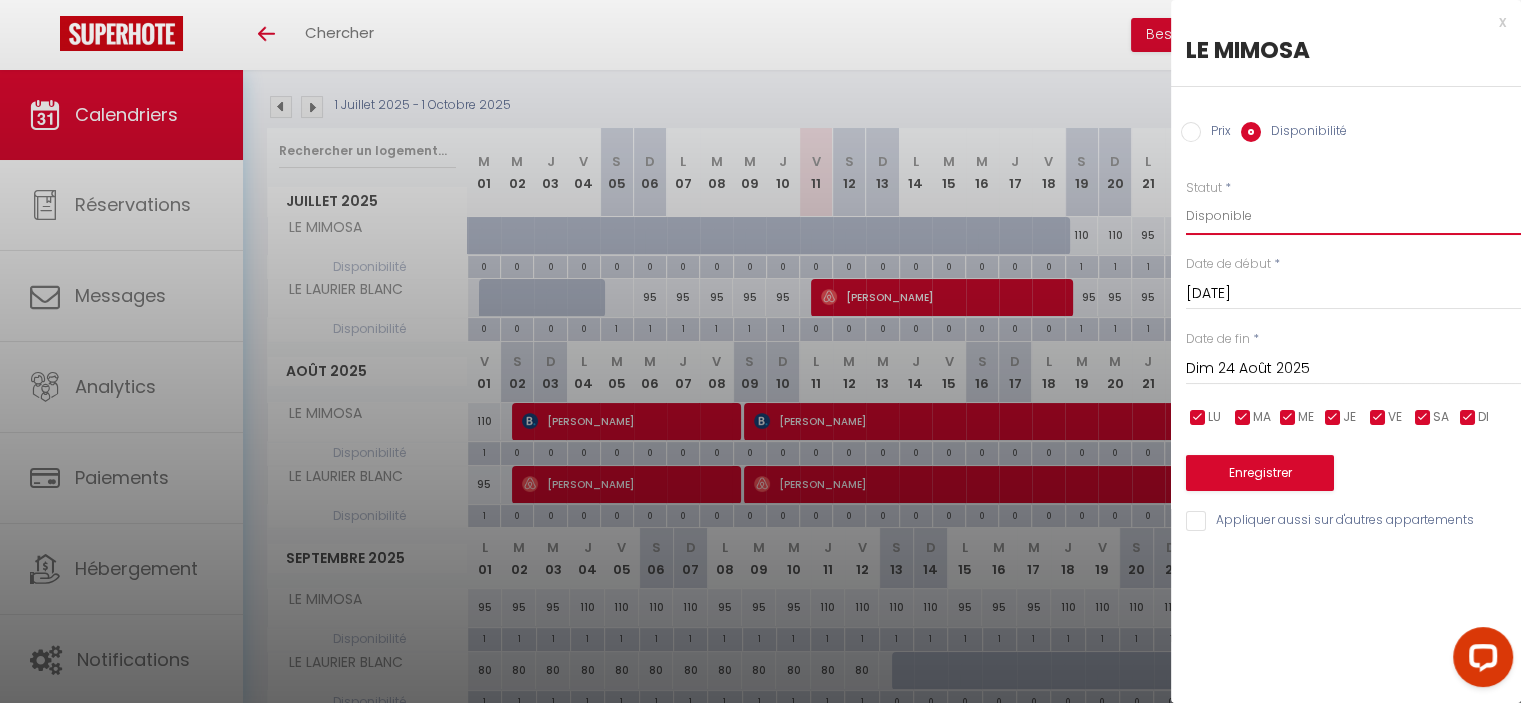 click on "Disponible
Indisponible" at bounding box center [1353, 216] 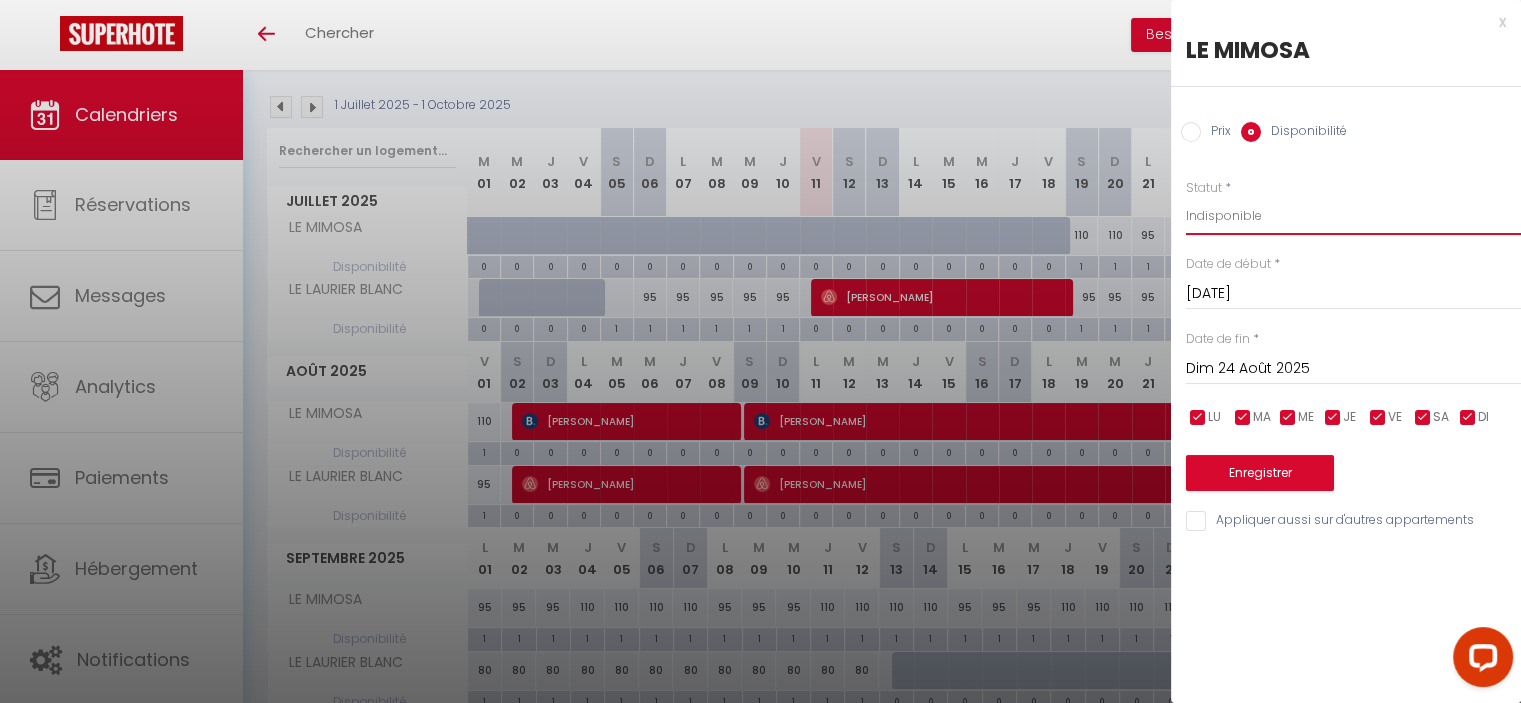 click on "Disponible
Indisponible" at bounding box center [1353, 216] 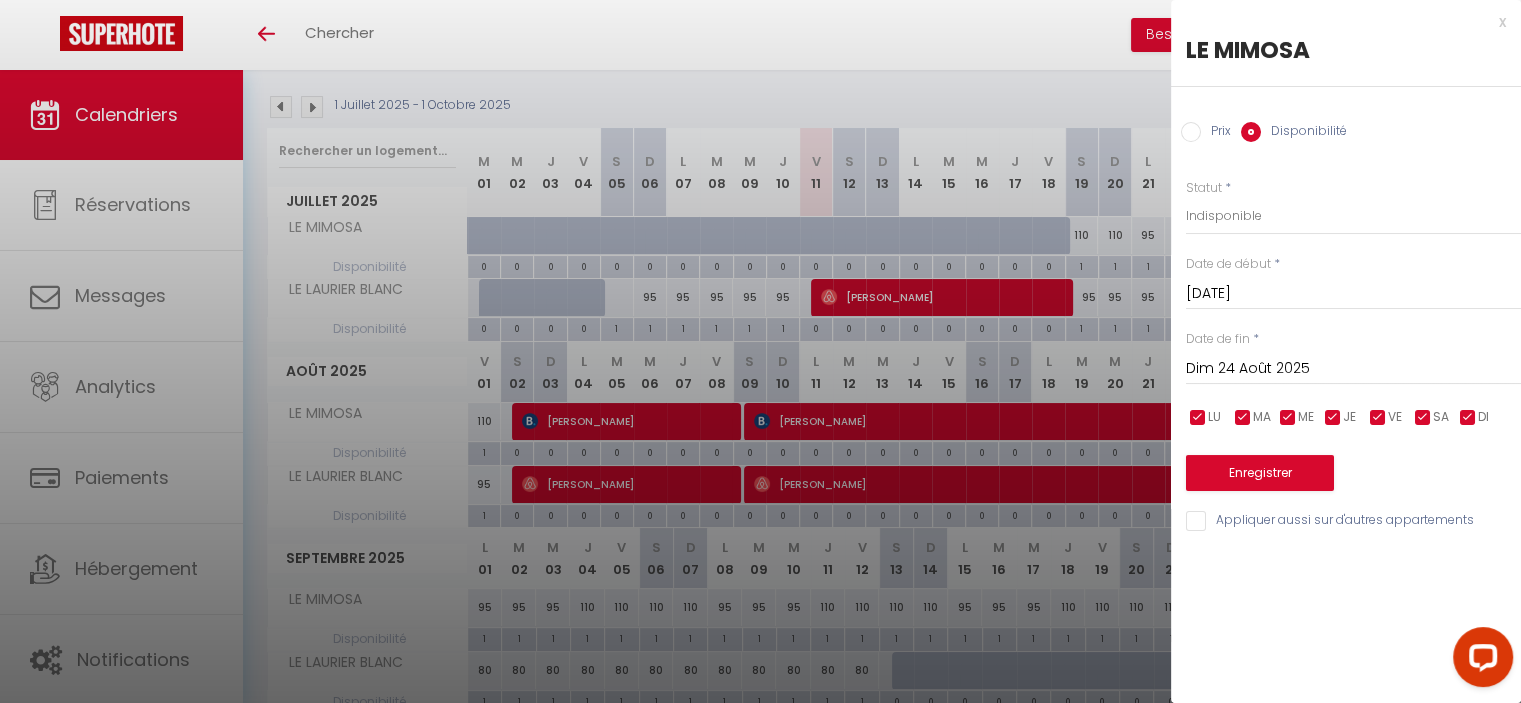 click on "Dim 24 Août 2025" at bounding box center (1353, 369) 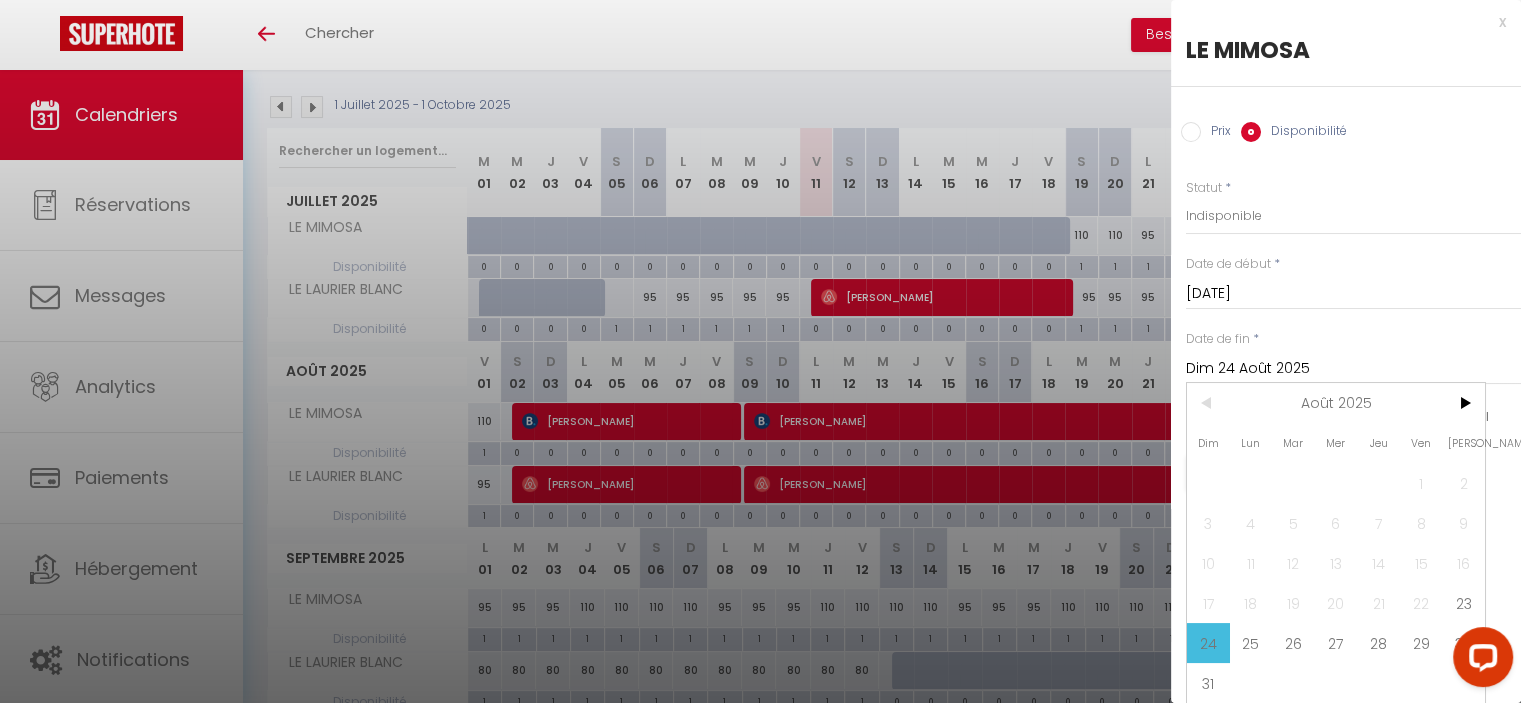 scroll, scrollTop: 15, scrollLeft: 0, axis: vertical 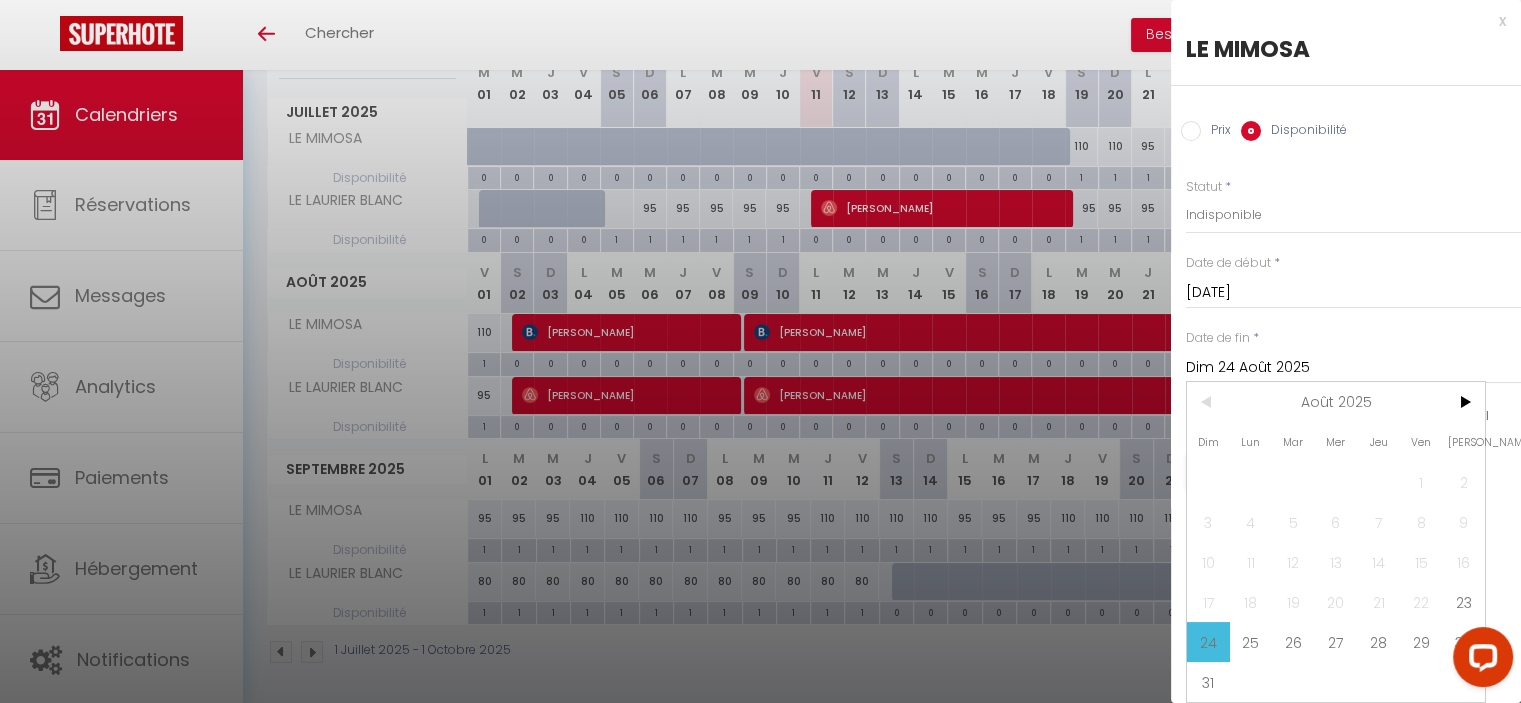 click at bounding box center (1479, 661) 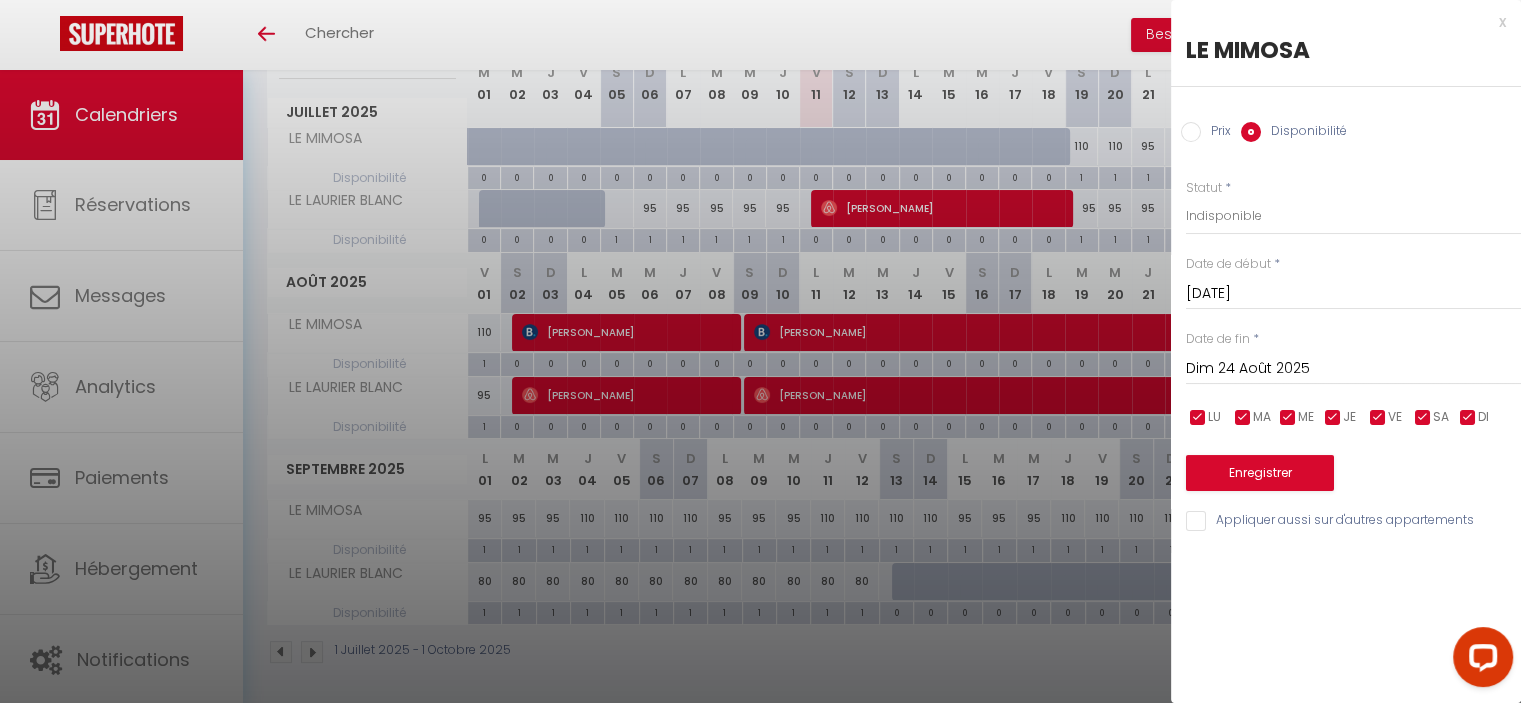 click on "Dim 24 Août 2025" at bounding box center (1353, 369) 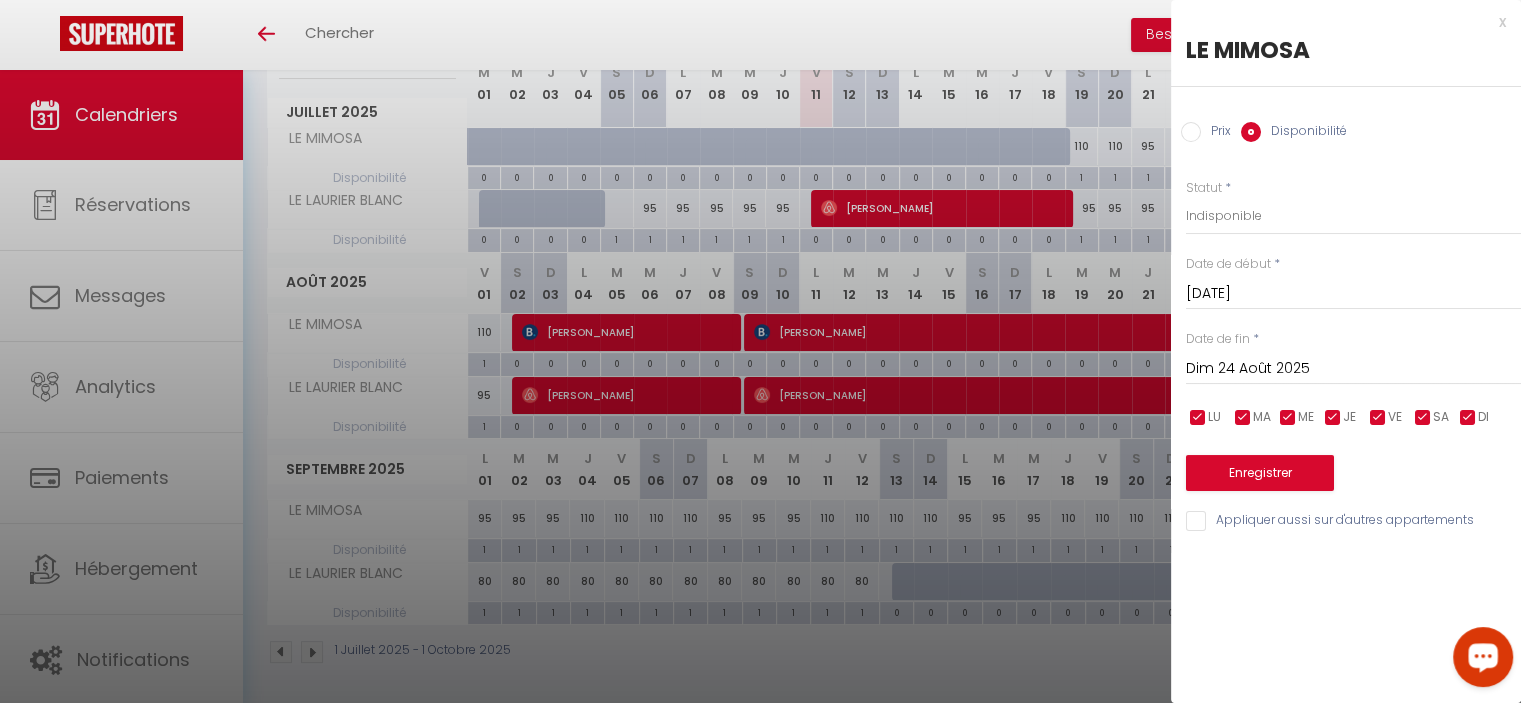 click at bounding box center [1483, 657] 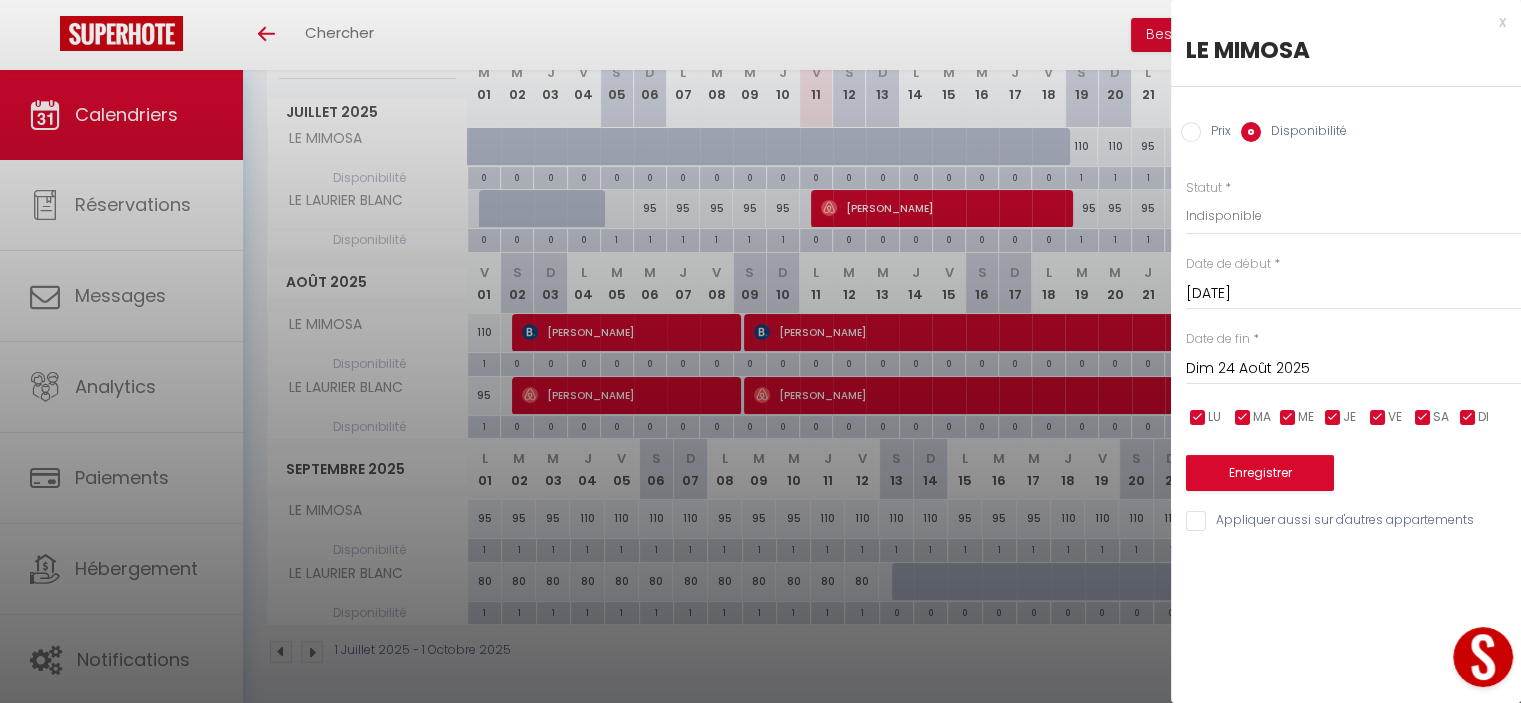 click on "Dim 24 Août 2025" at bounding box center [1353, 369] 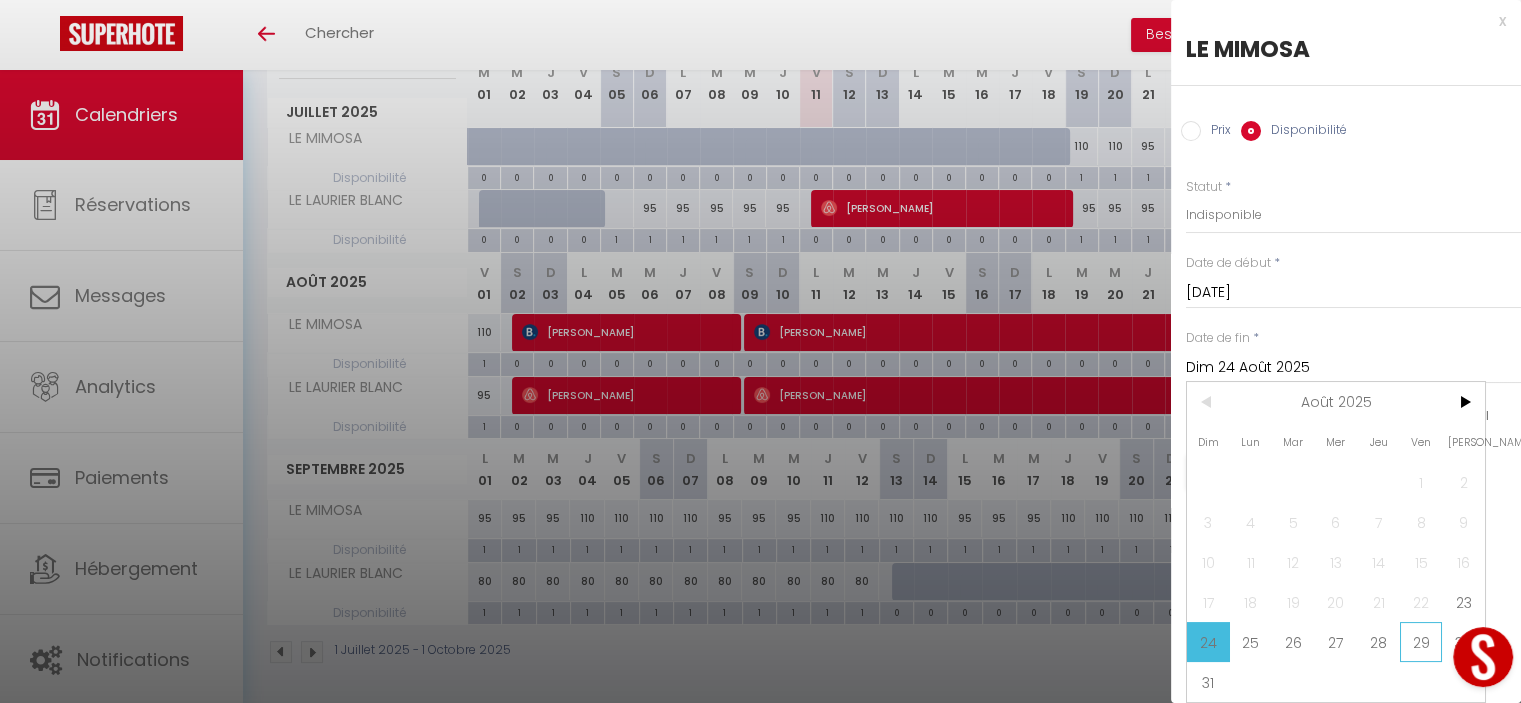 scroll, scrollTop: 15, scrollLeft: 0, axis: vertical 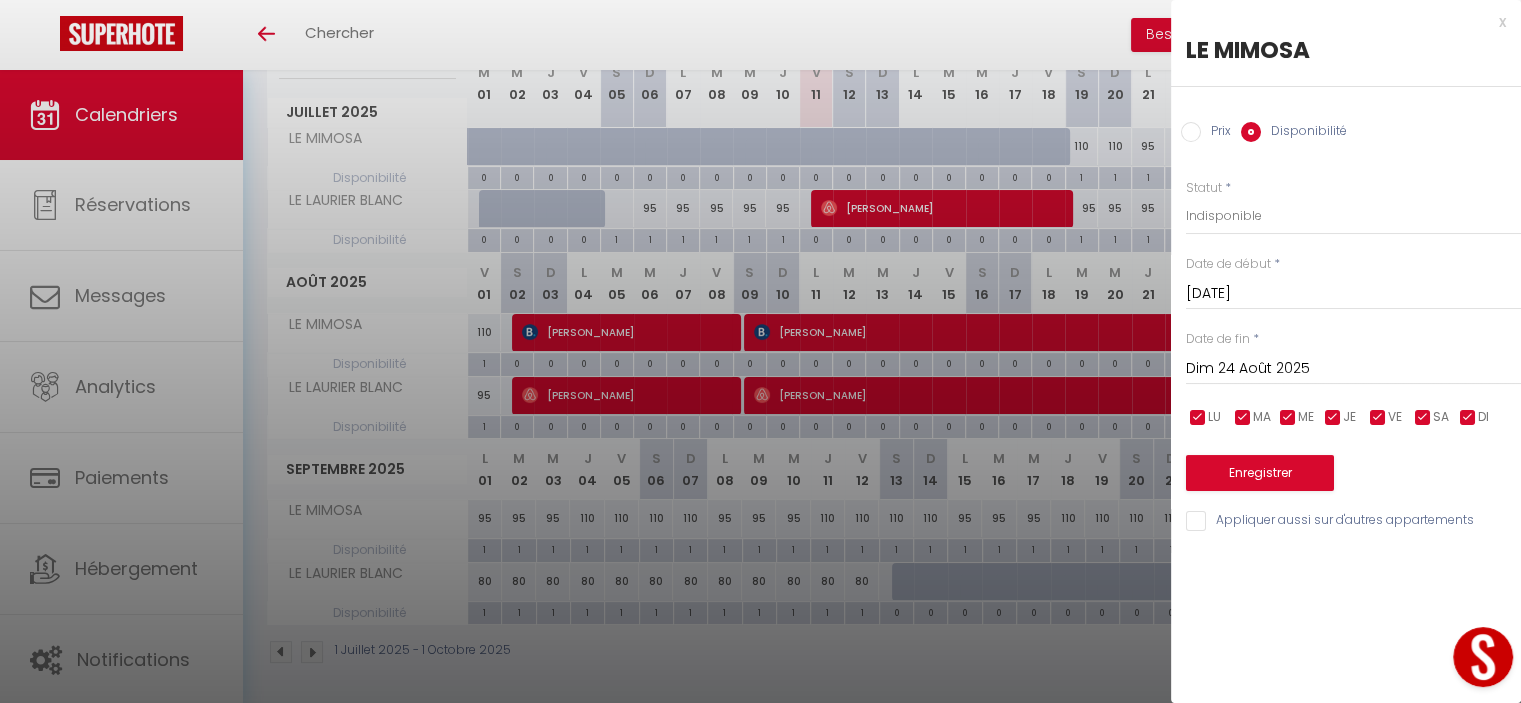 click at bounding box center [1479, 661] 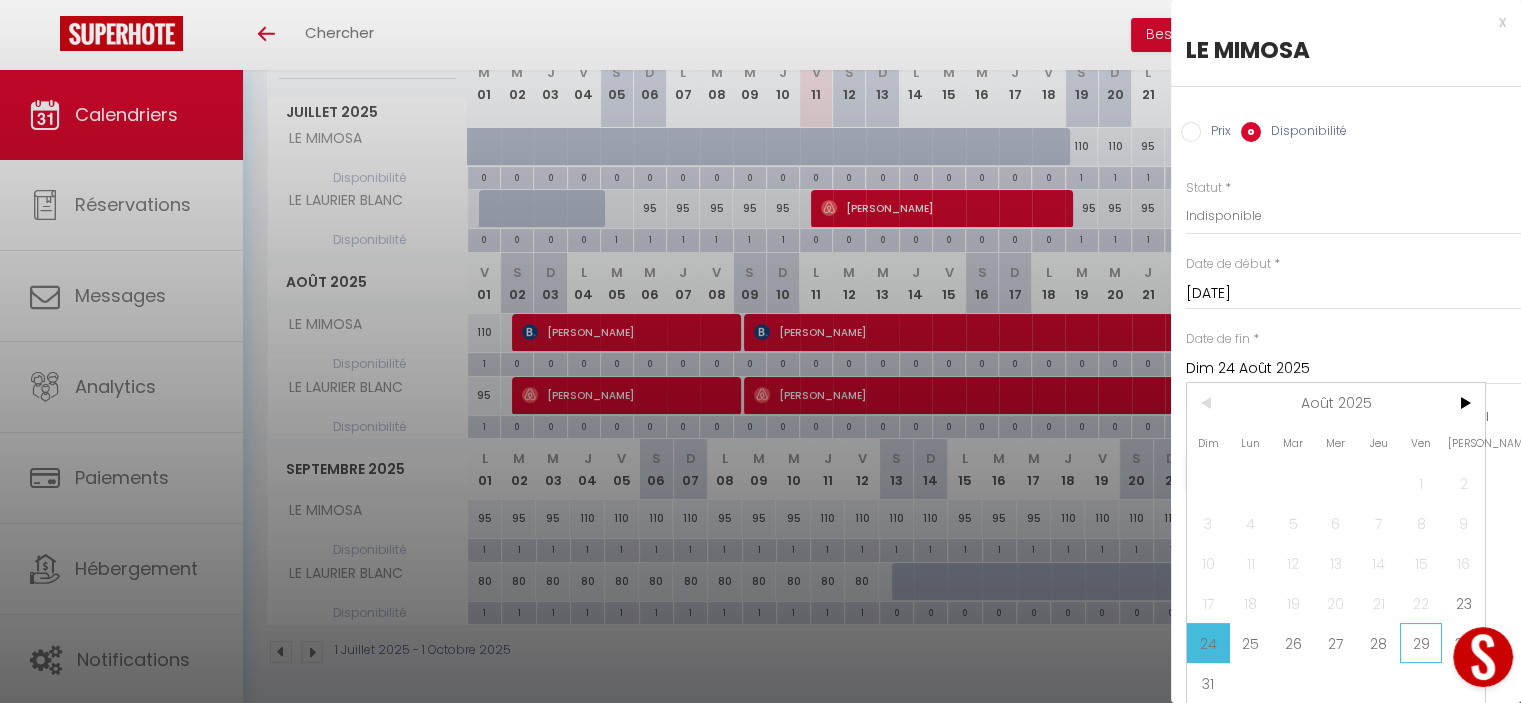click on "29" at bounding box center (1421, 643) 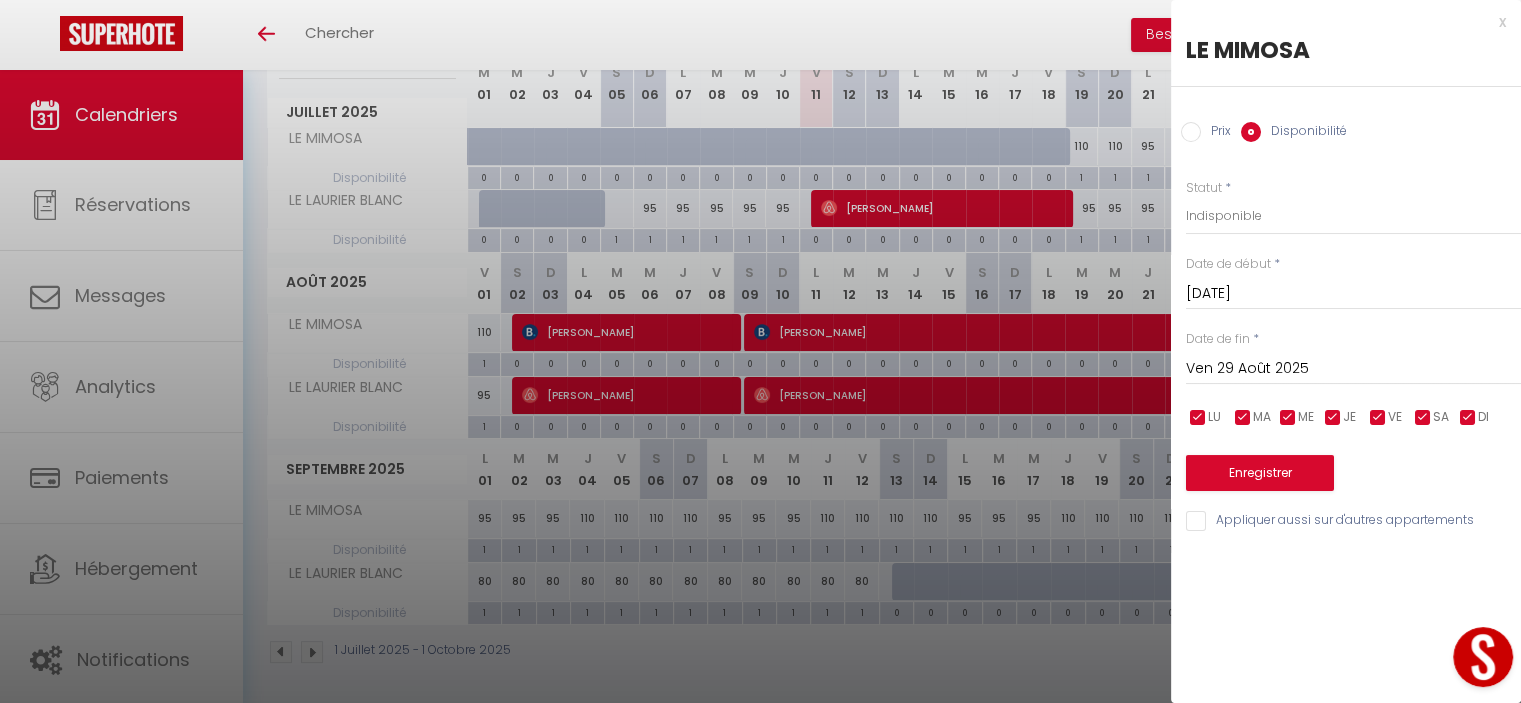 click on "Ven 29 Août 2025" at bounding box center [1353, 369] 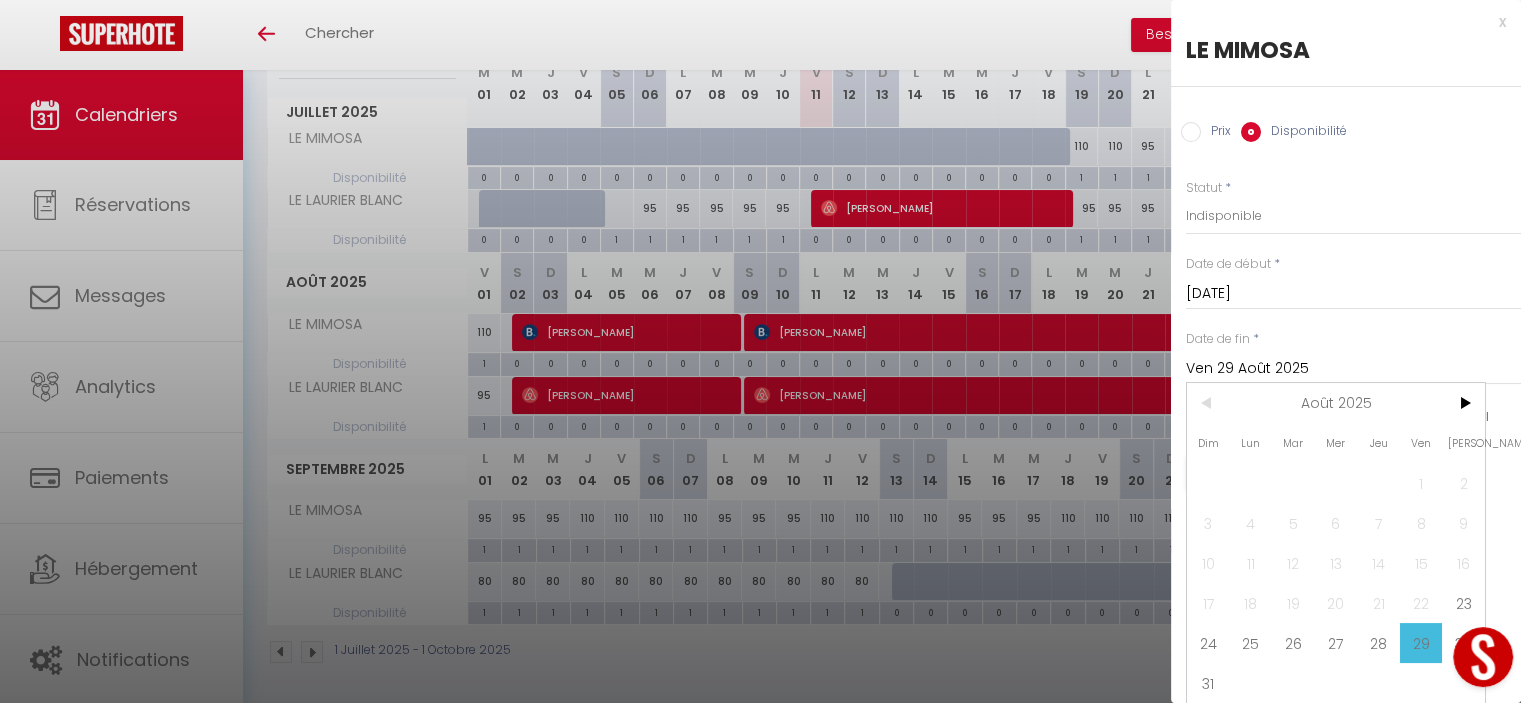 click on "Ven 29 Août 2025" at bounding box center [1353, 369] 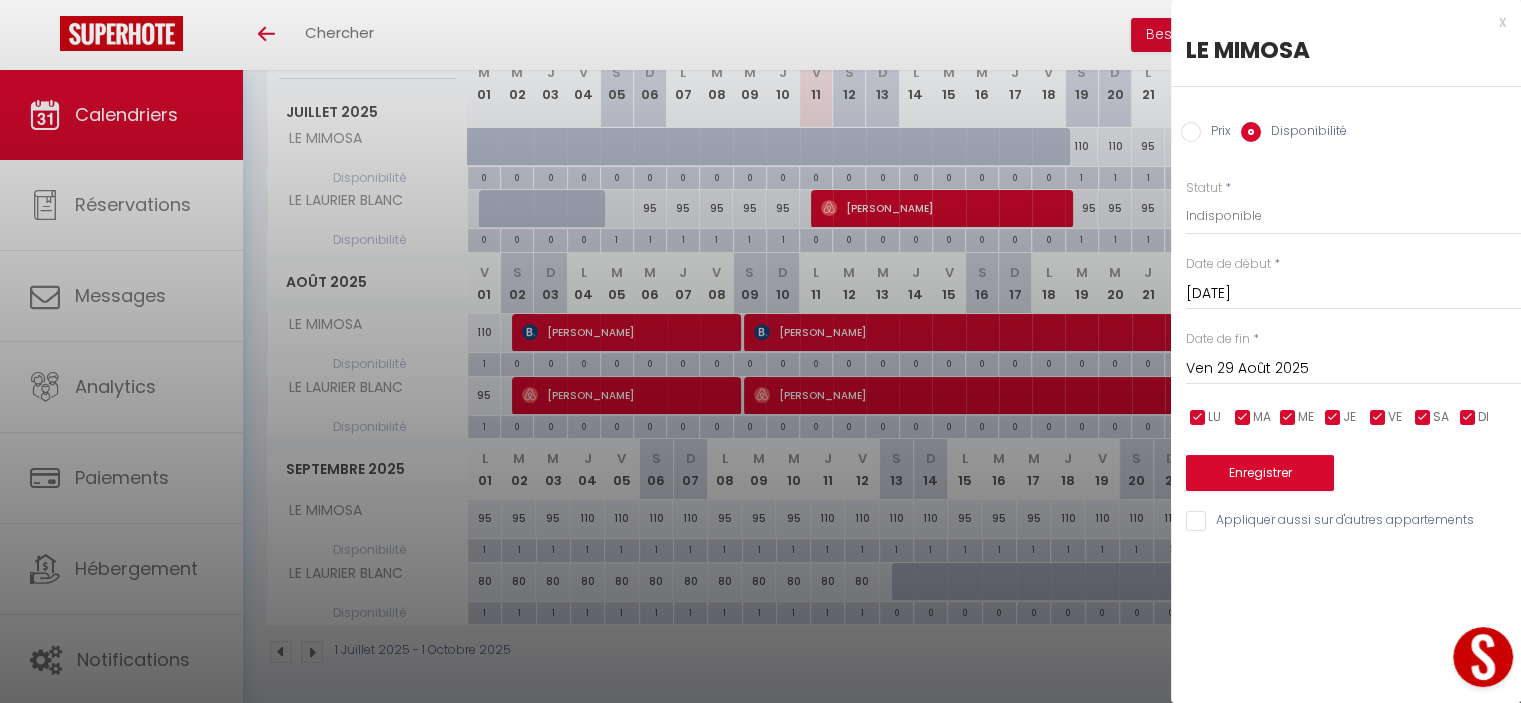 click on "Ven 29 Août 2025" at bounding box center (1353, 369) 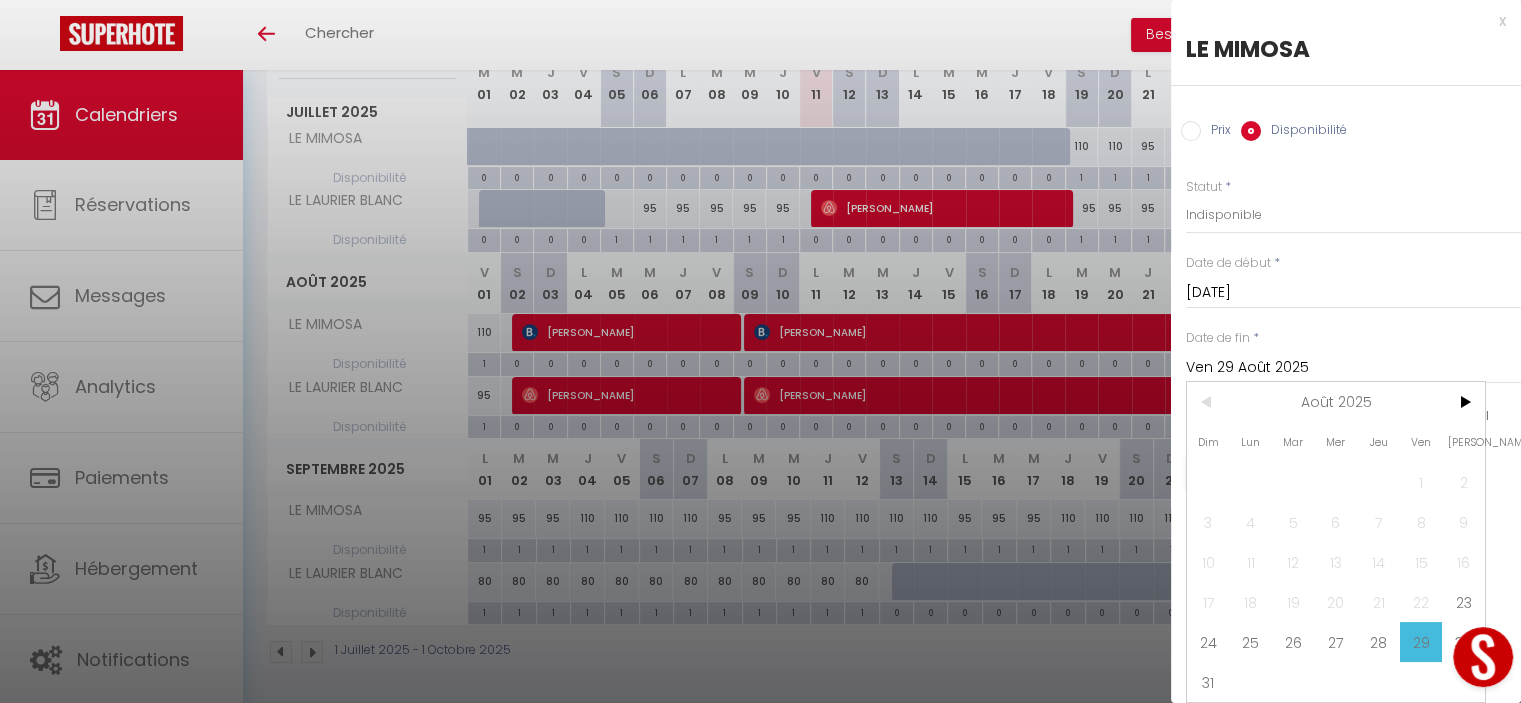 scroll, scrollTop: 0, scrollLeft: 0, axis: both 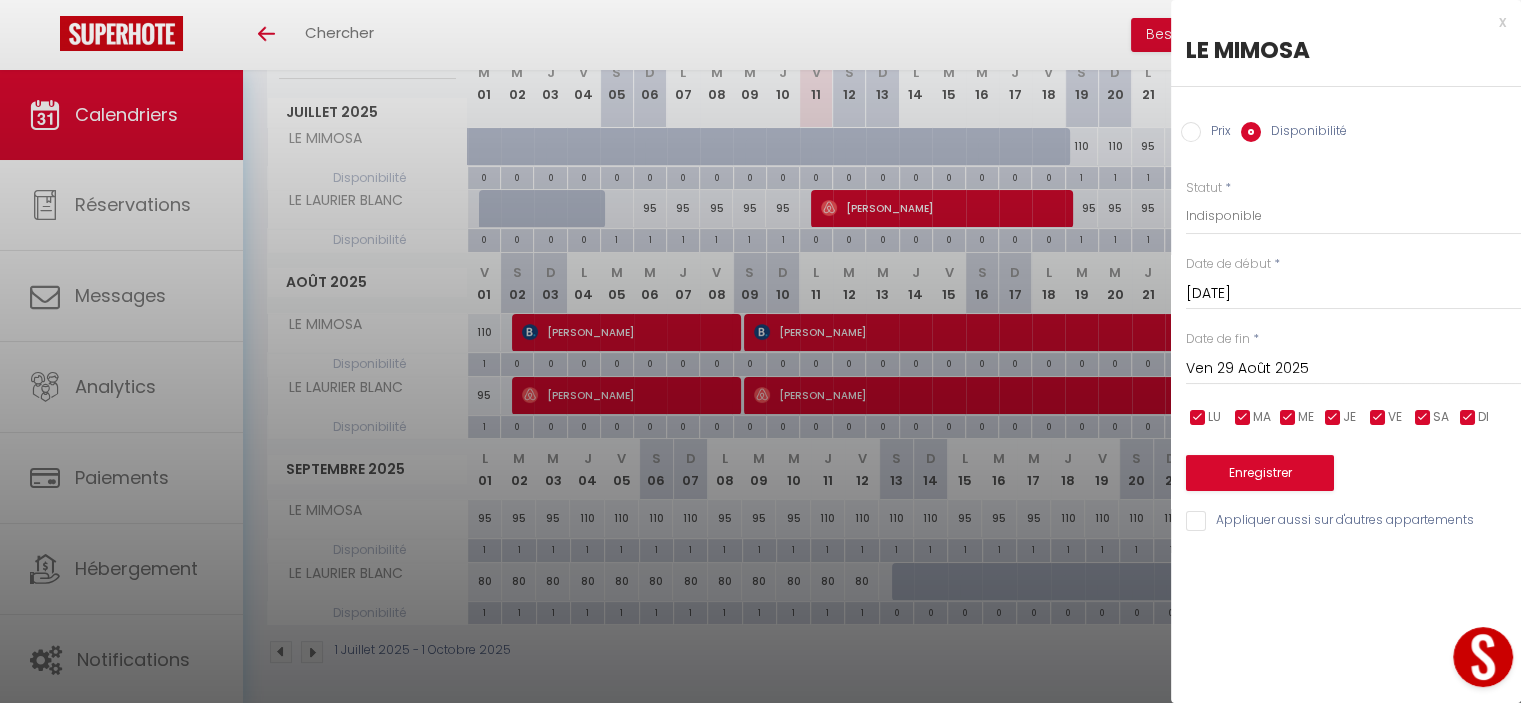 click at bounding box center [1479, 661] 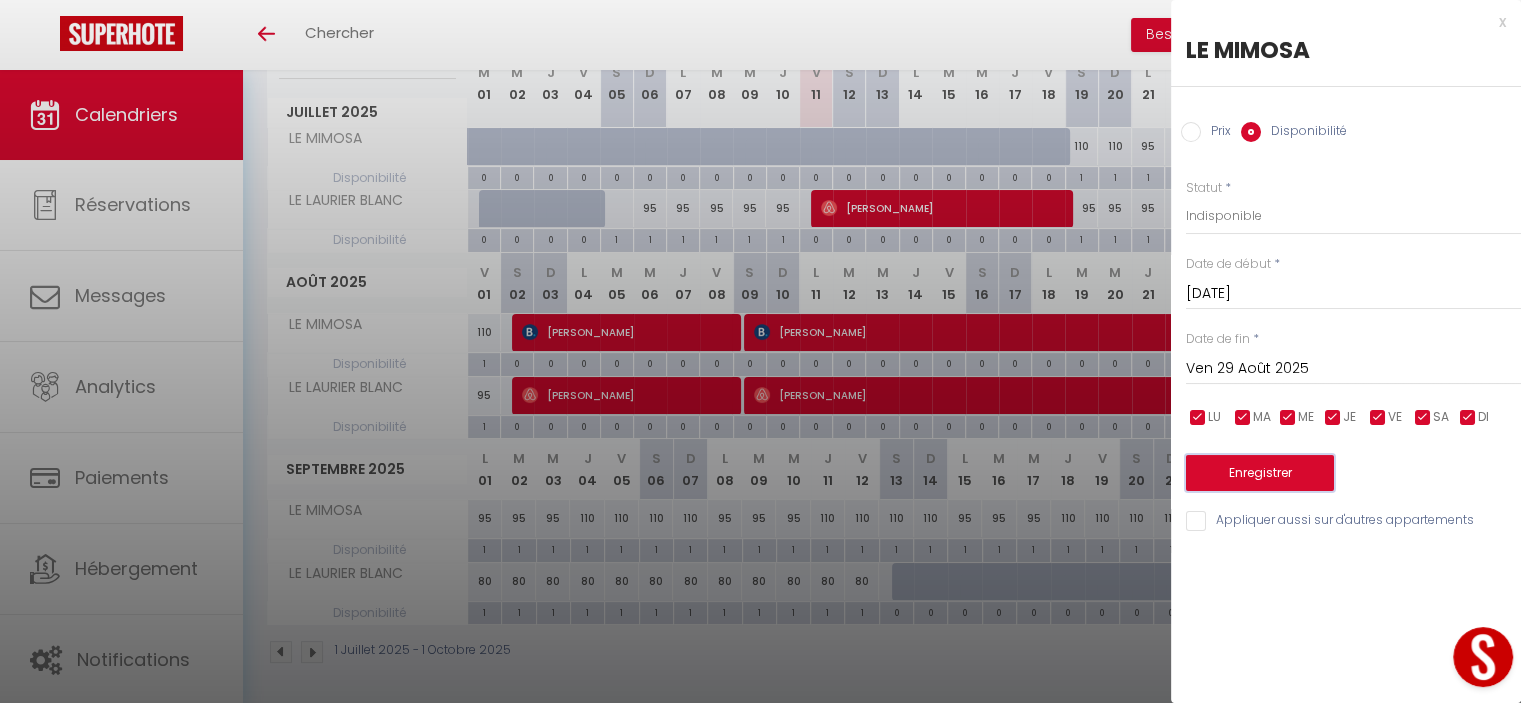click on "Enregistrer" at bounding box center [1260, 473] 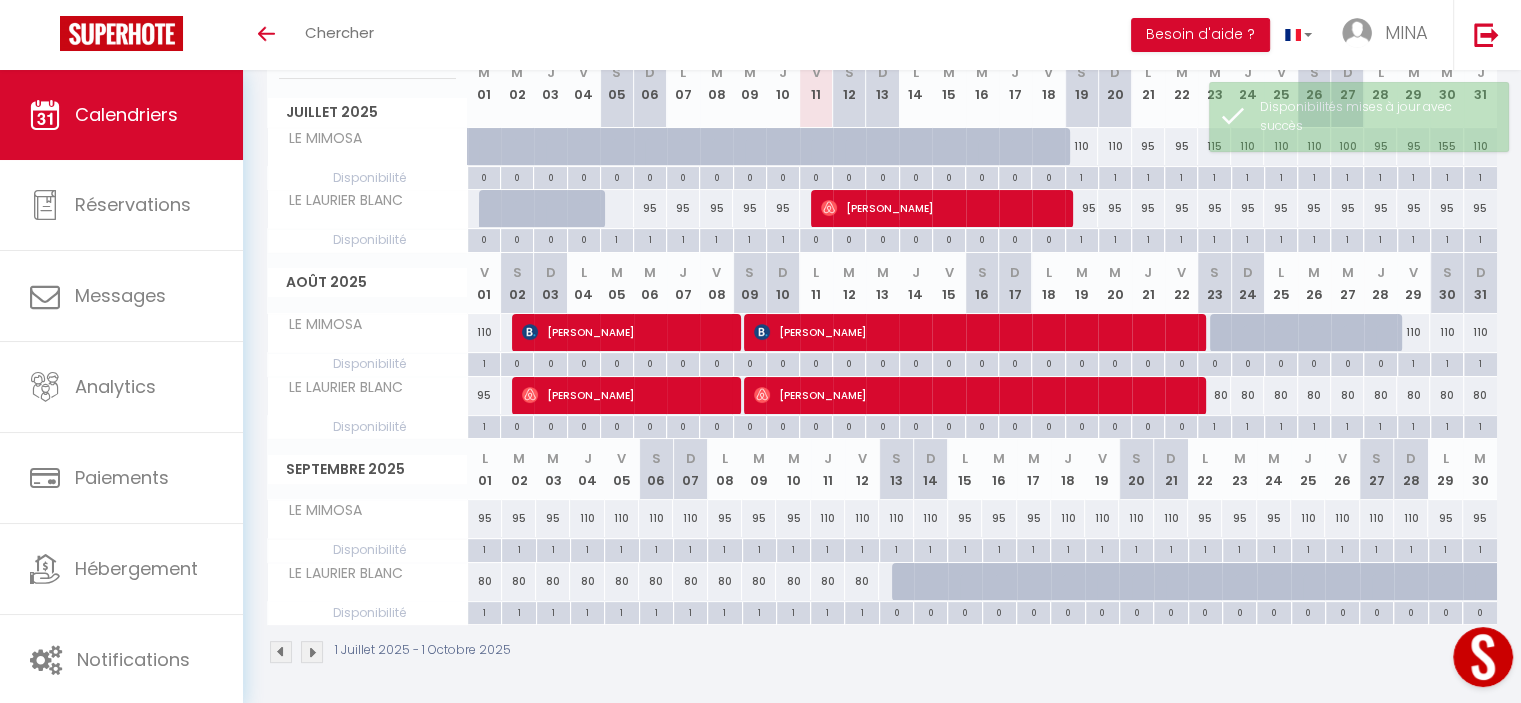 click on "110" at bounding box center (1413, 332) 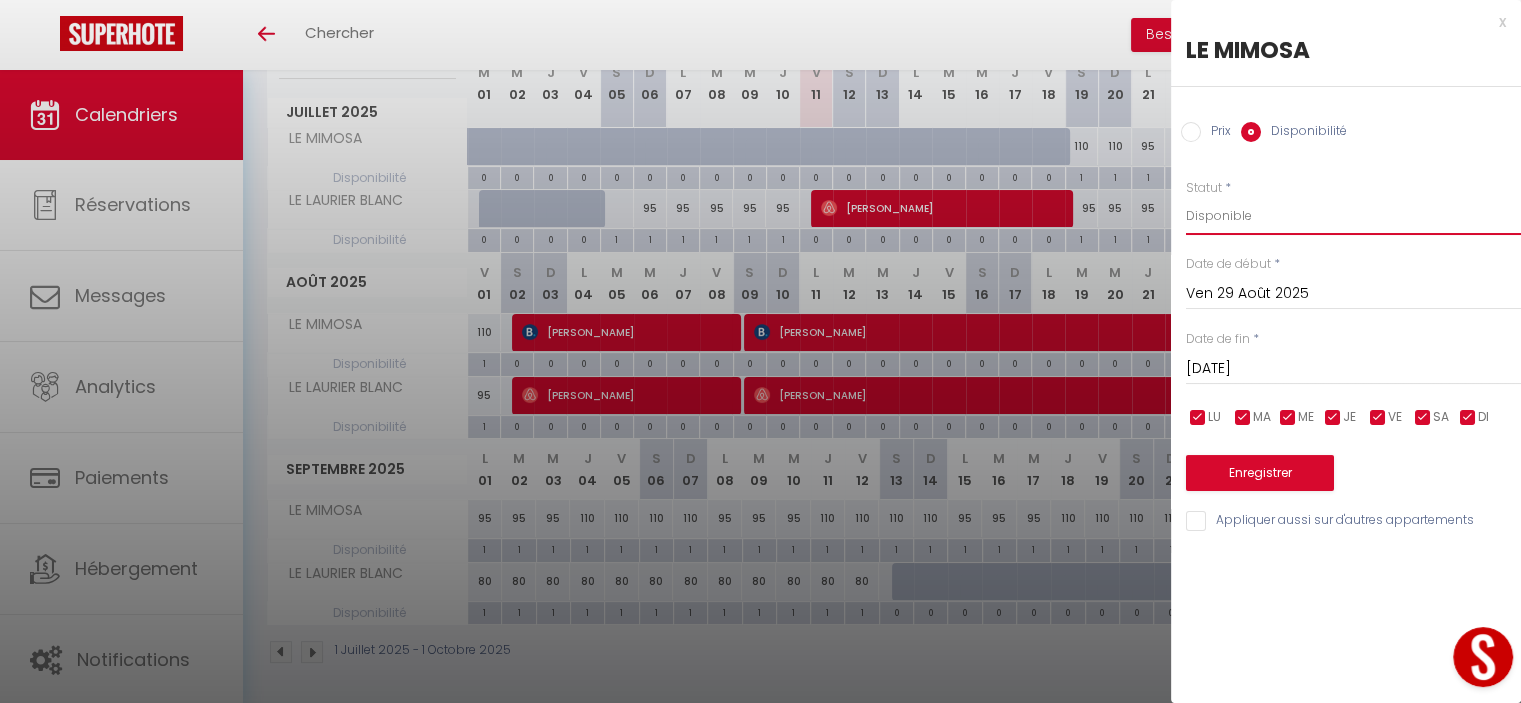 click on "Disponible
Indisponible" at bounding box center (1353, 216) 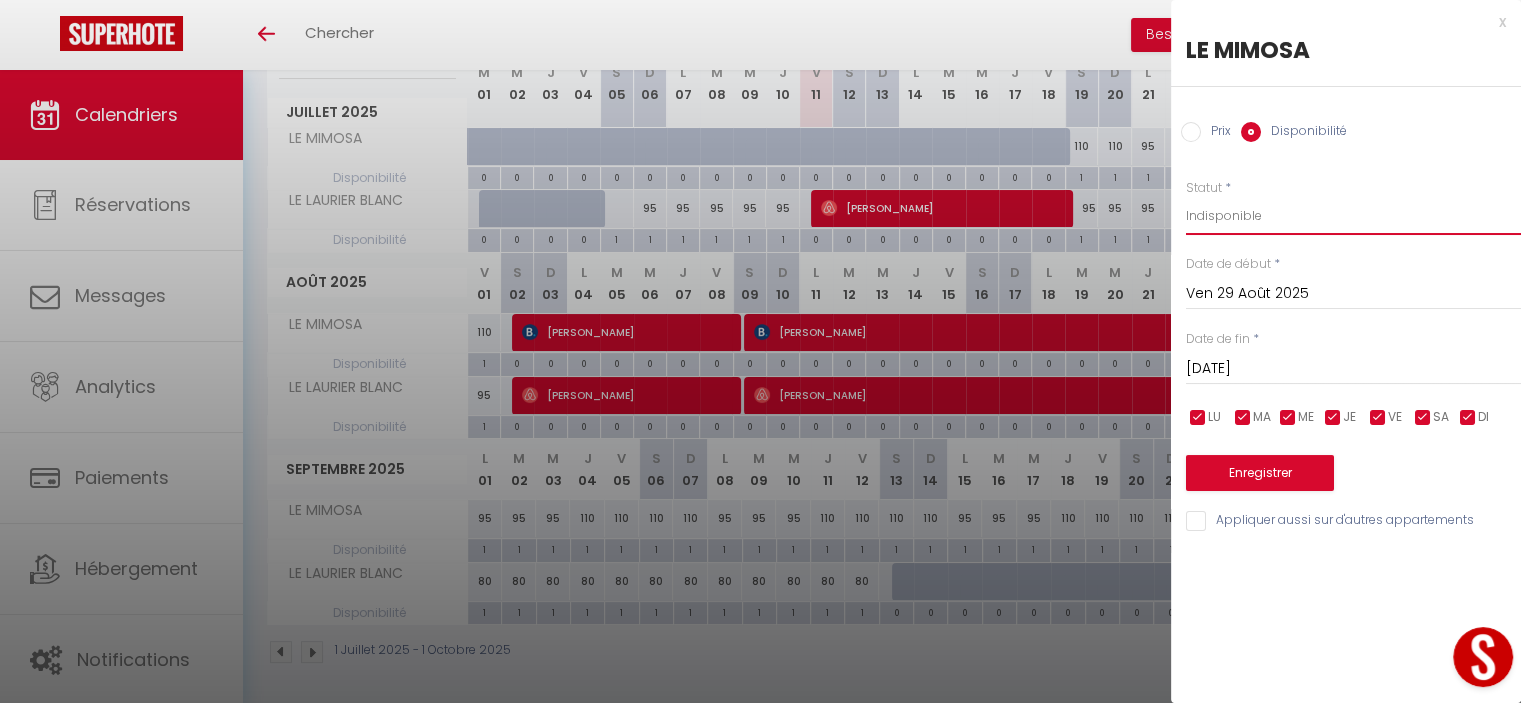 click on "Disponible
Indisponible" at bounding box center (1353, 216) 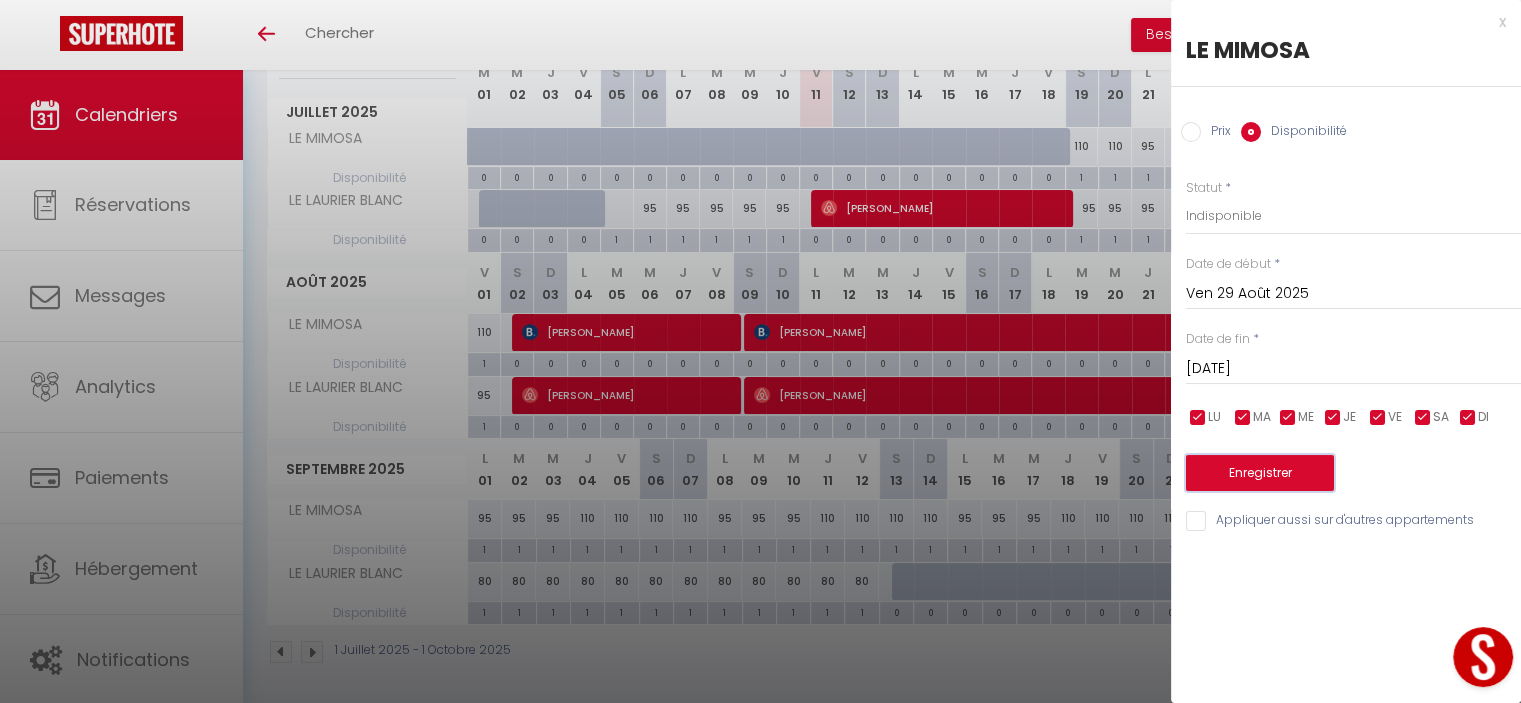click on "Enregistrer" at bounding box center (1260, 473) 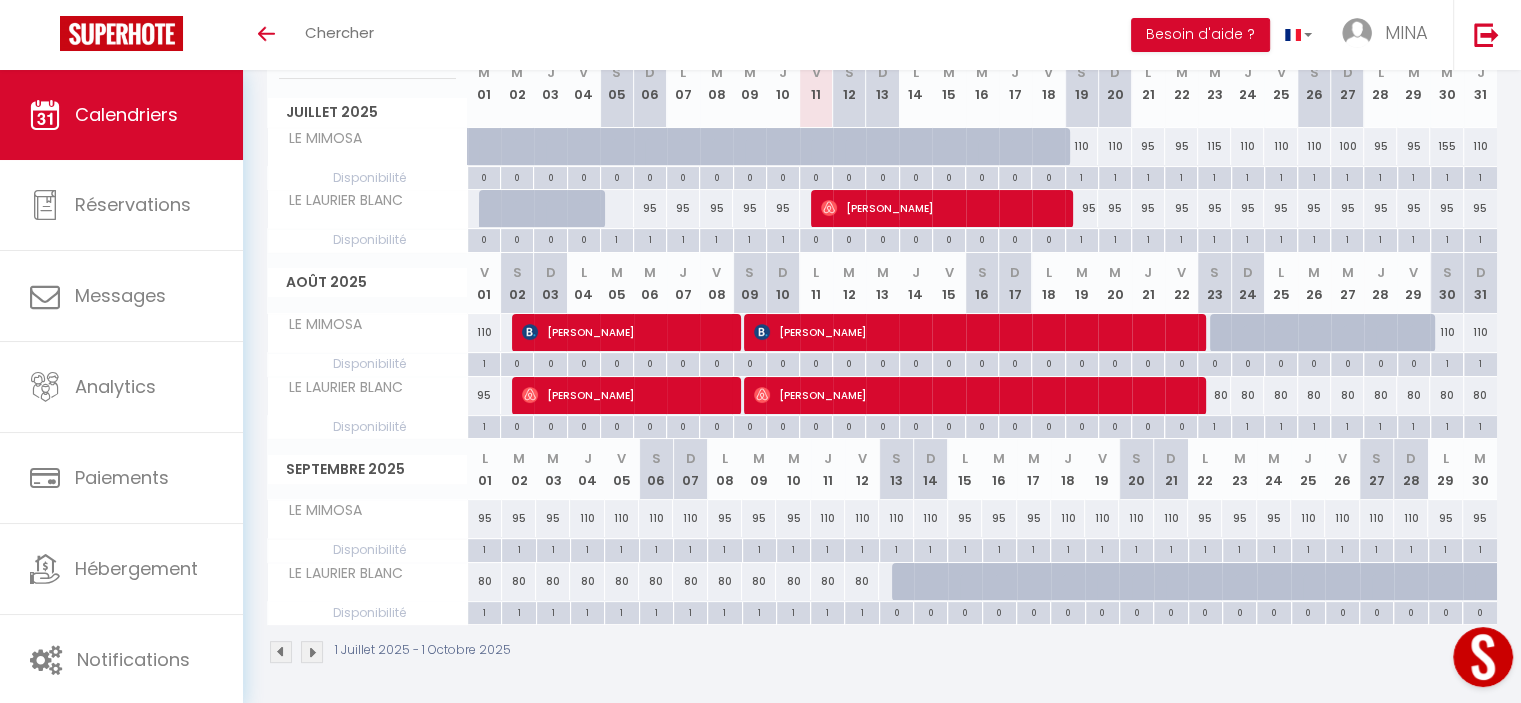 click on "110" at bounding box center (1446, 332) 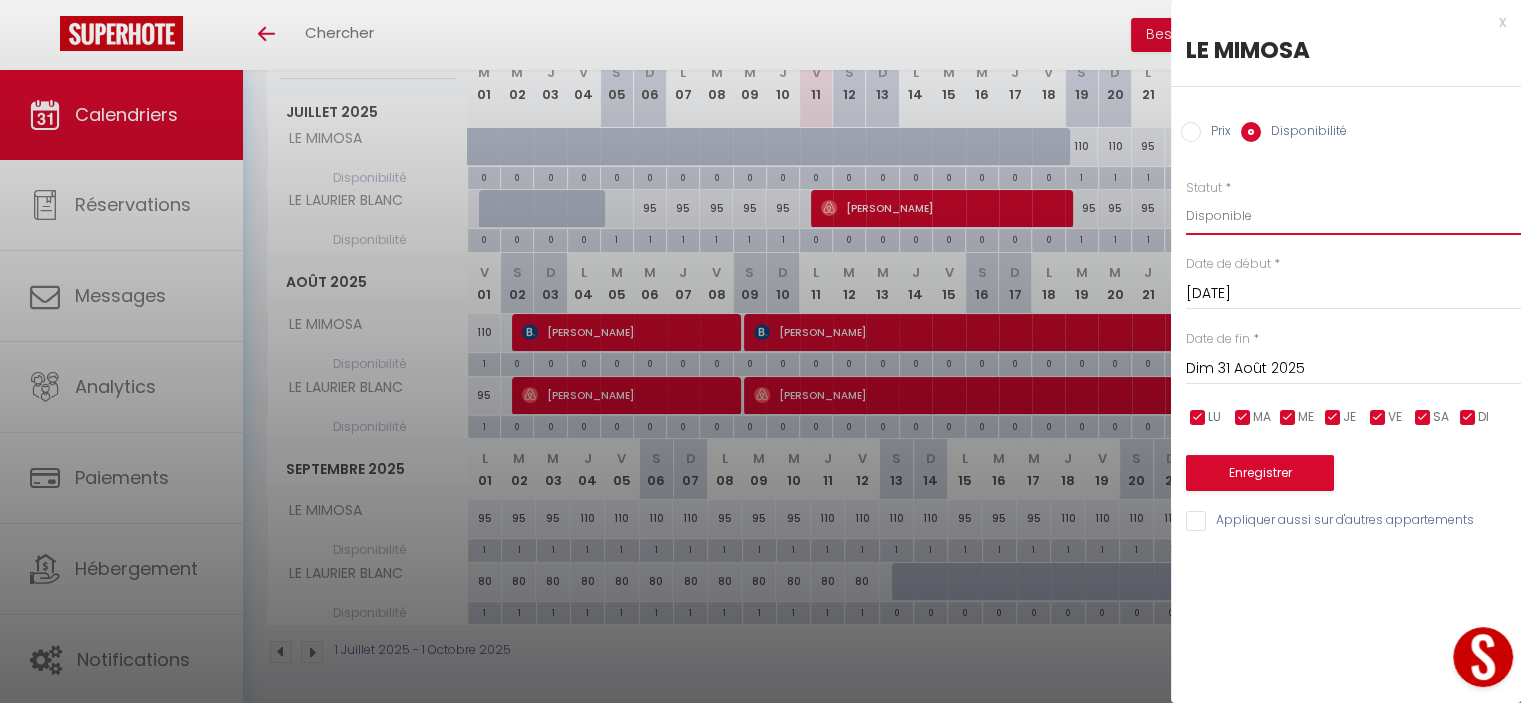 click on "Disponible
Indisponible" at bounding box center (1353, 216) 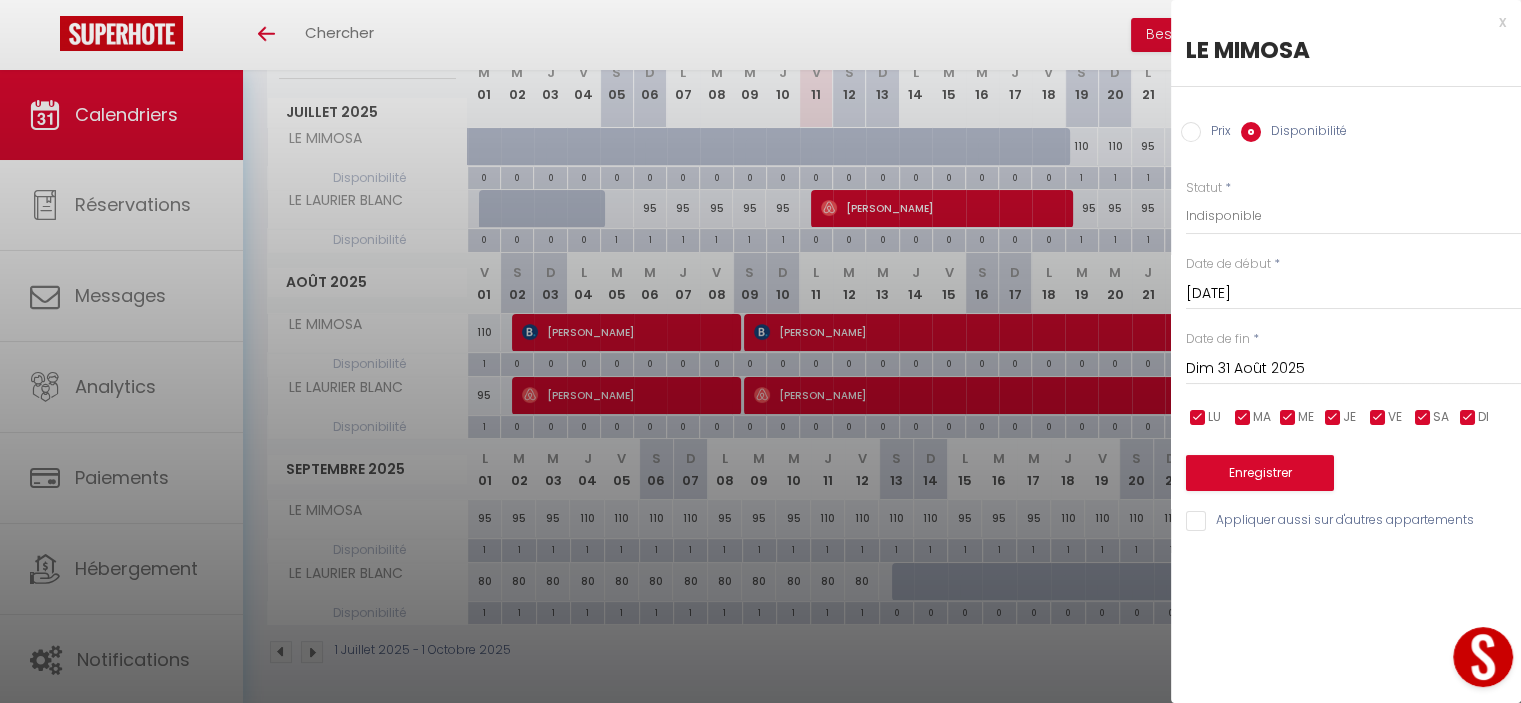 click on "[DATE]" at bounding box center [1353, 294] 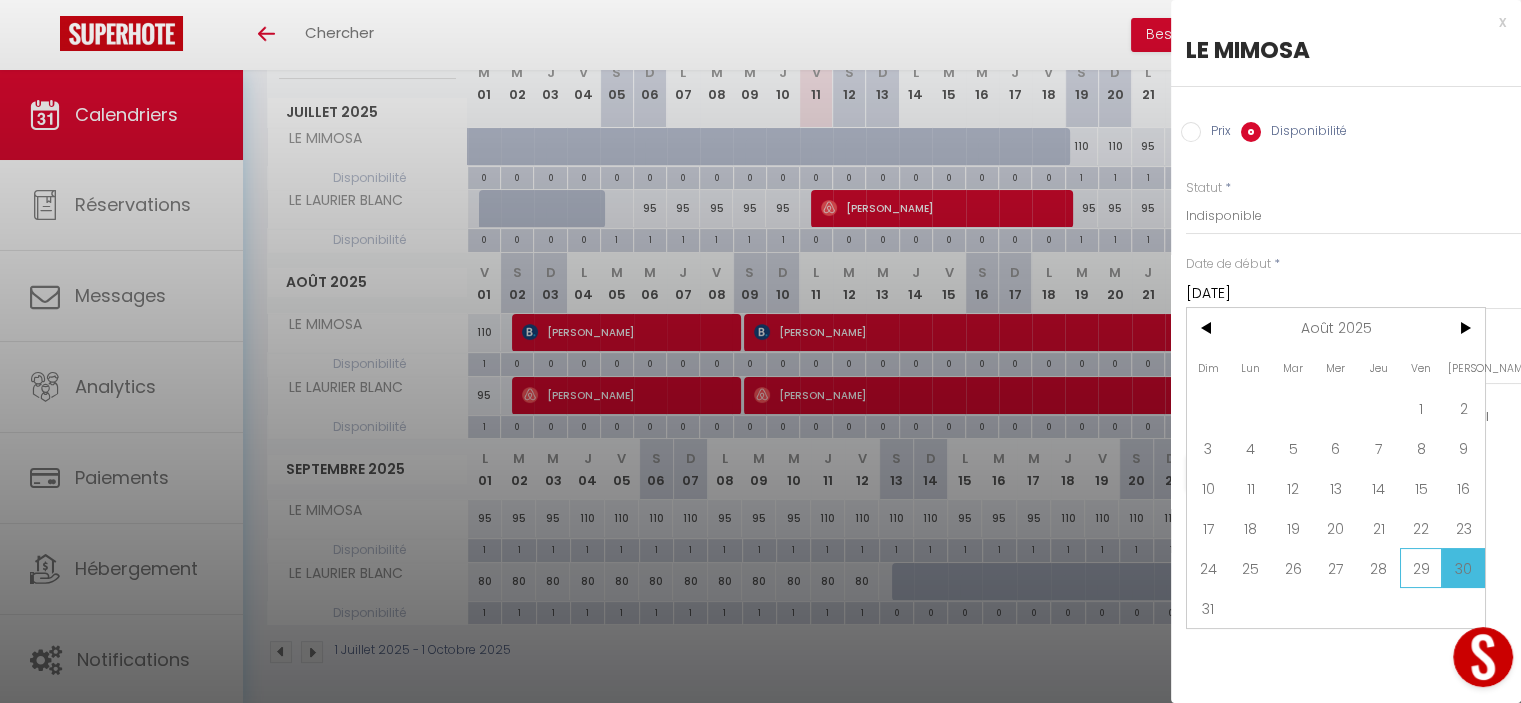 click on "29" at bounding box center (1421, 568) 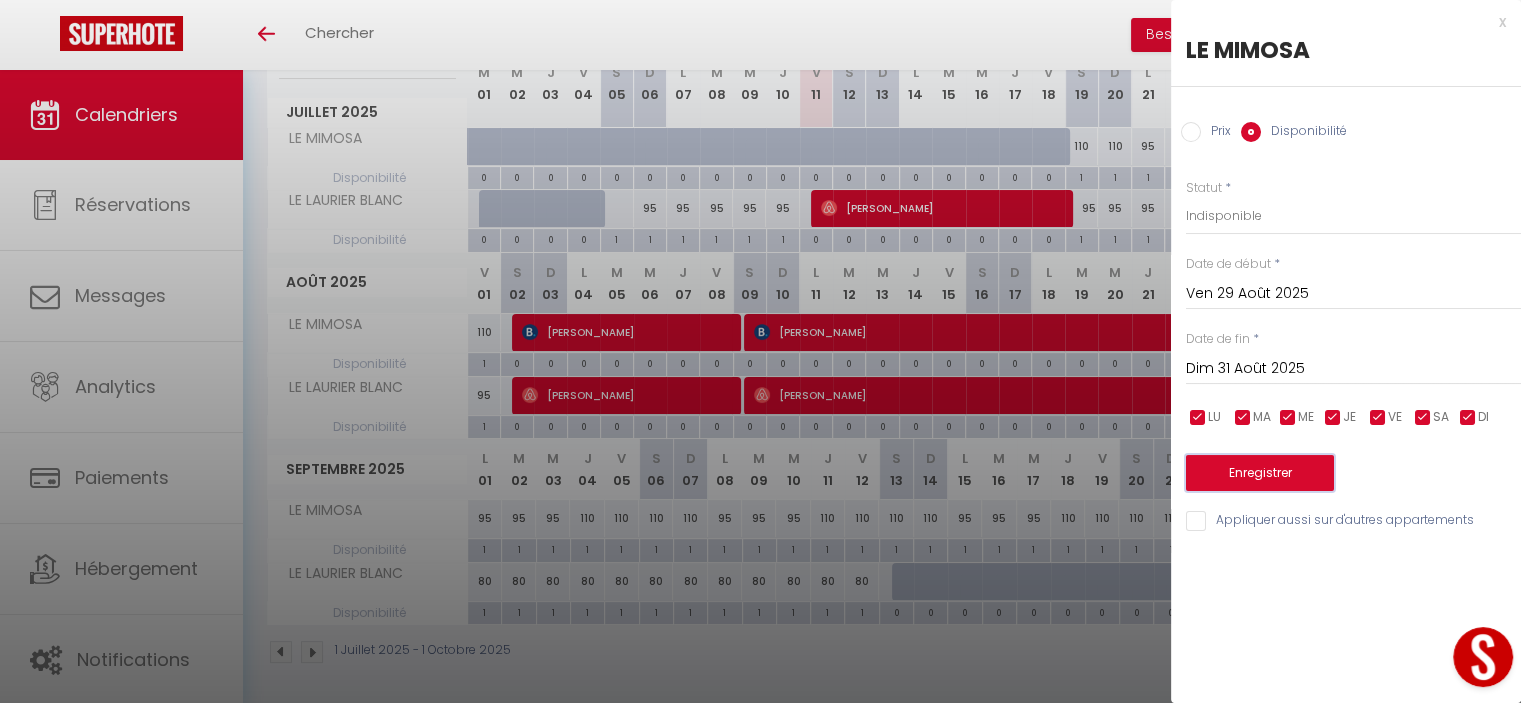 click on "Enregistrer" at bounding box center (1260, 473) 